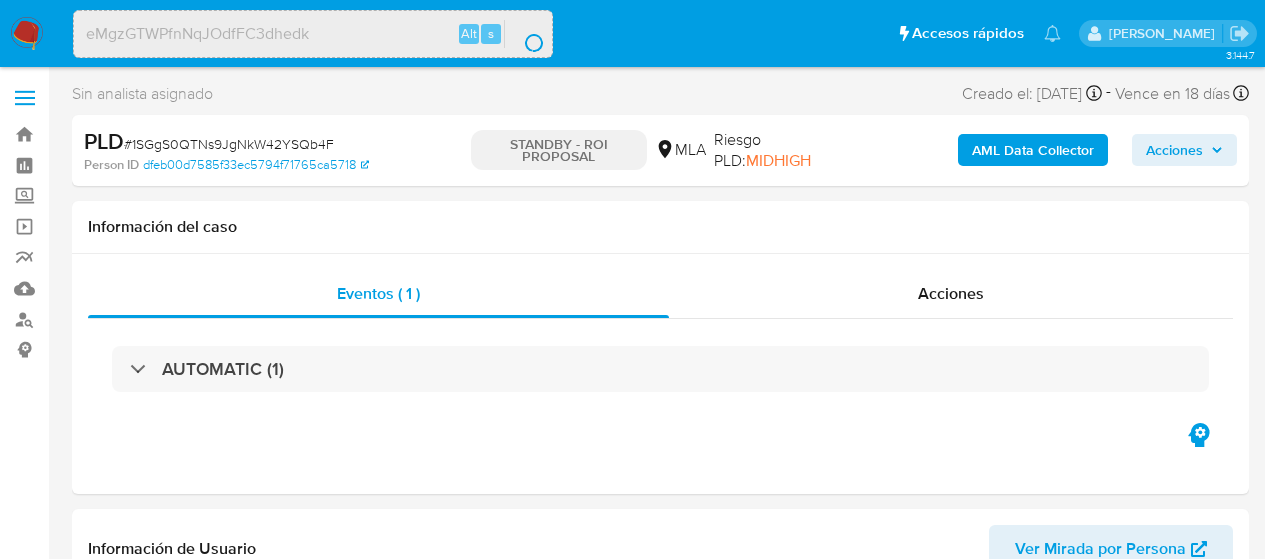 select on "10" 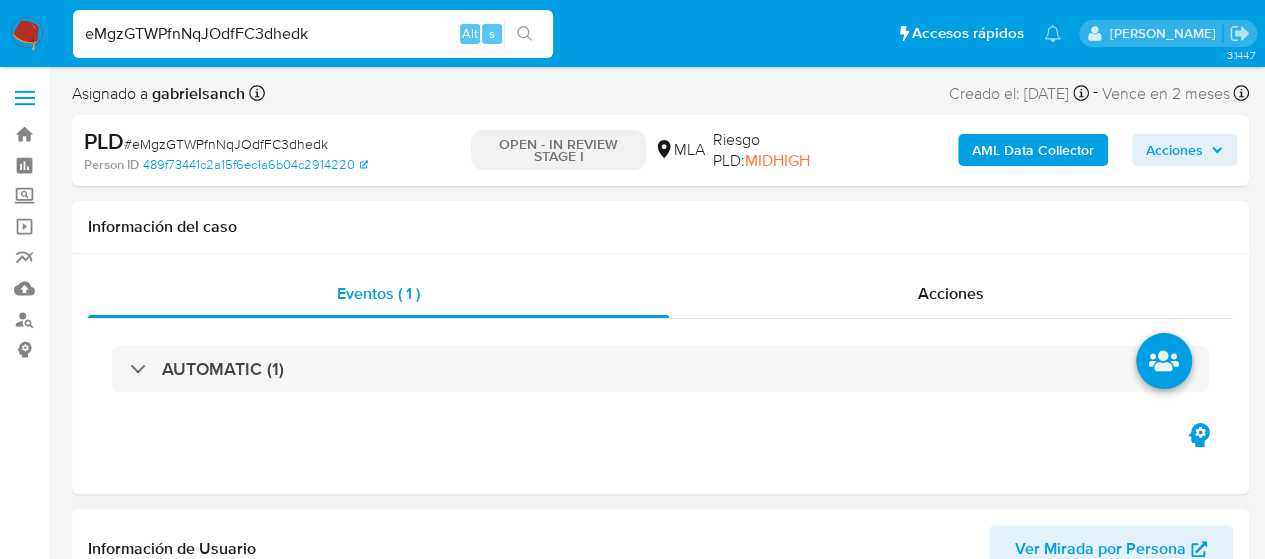 select on "10" 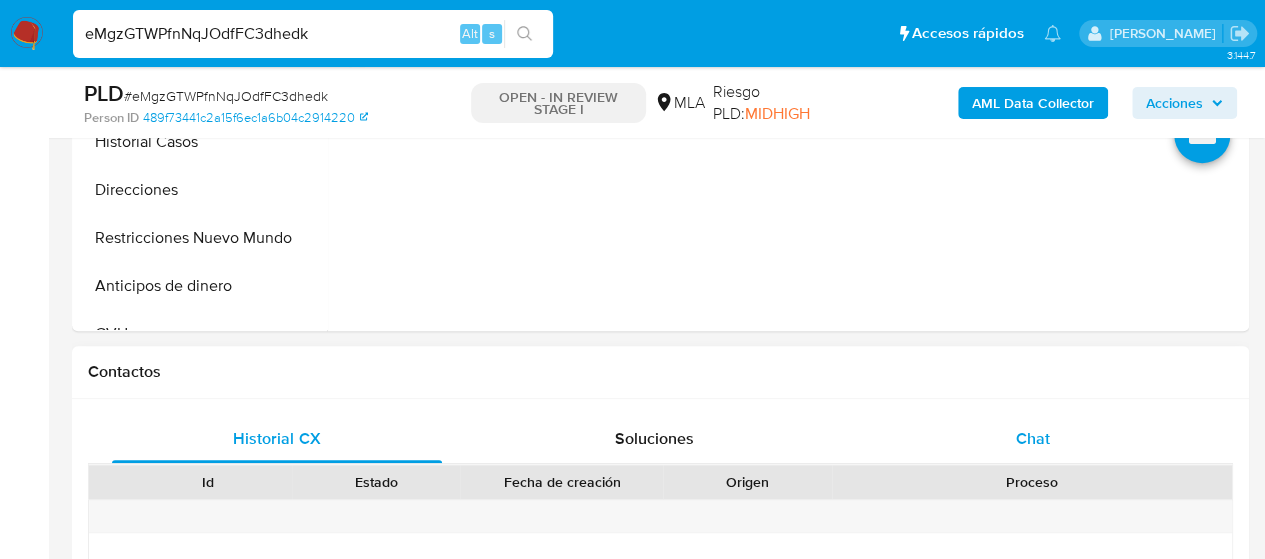 click on "Chat" at bounding box center (1033, 438) 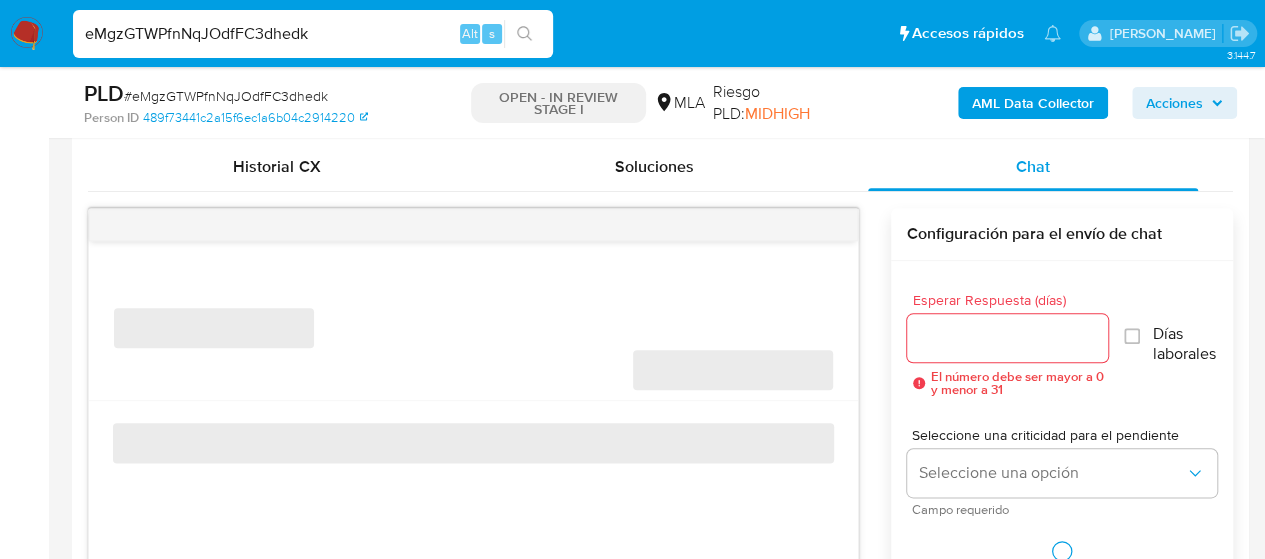 scroll, scrollTop: 1000, scrollLeft: 0, axis: vertical 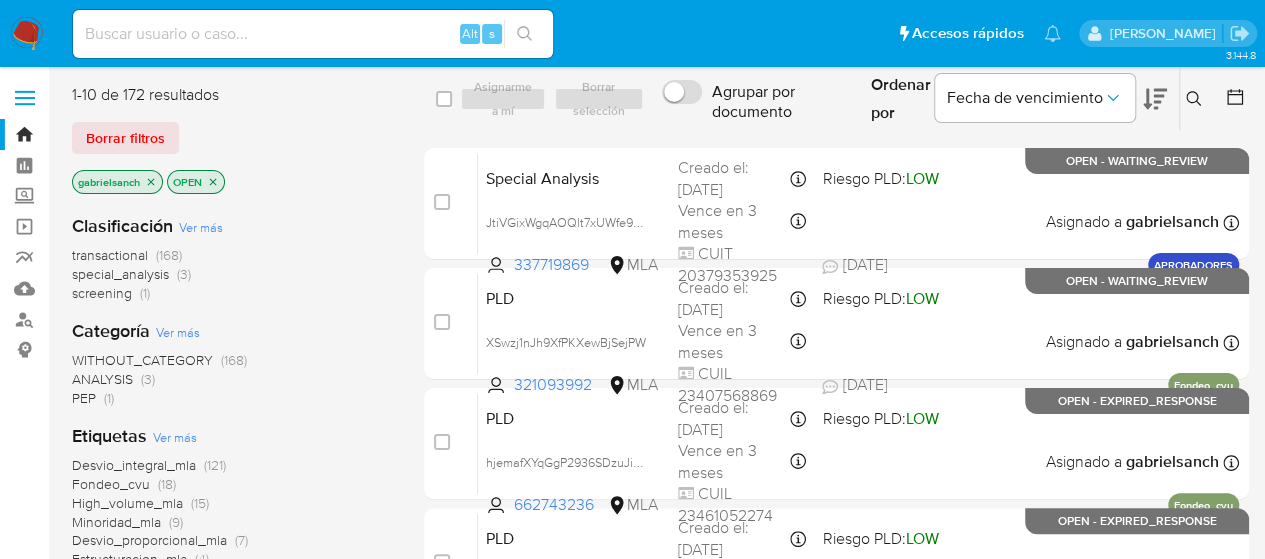 click 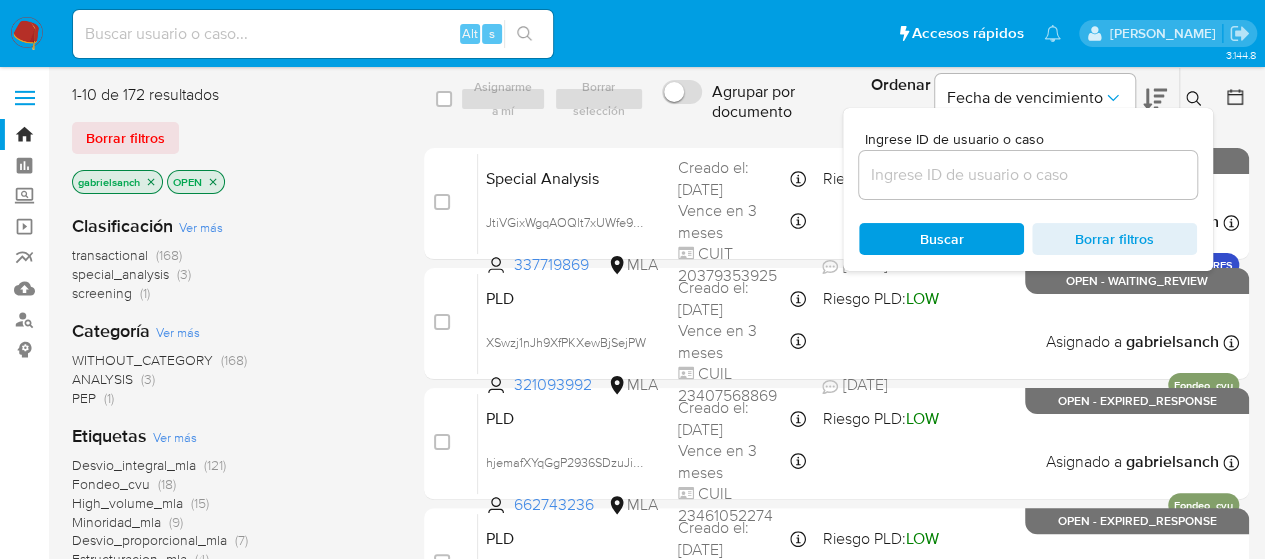 click at bounding box center [1028, 175] 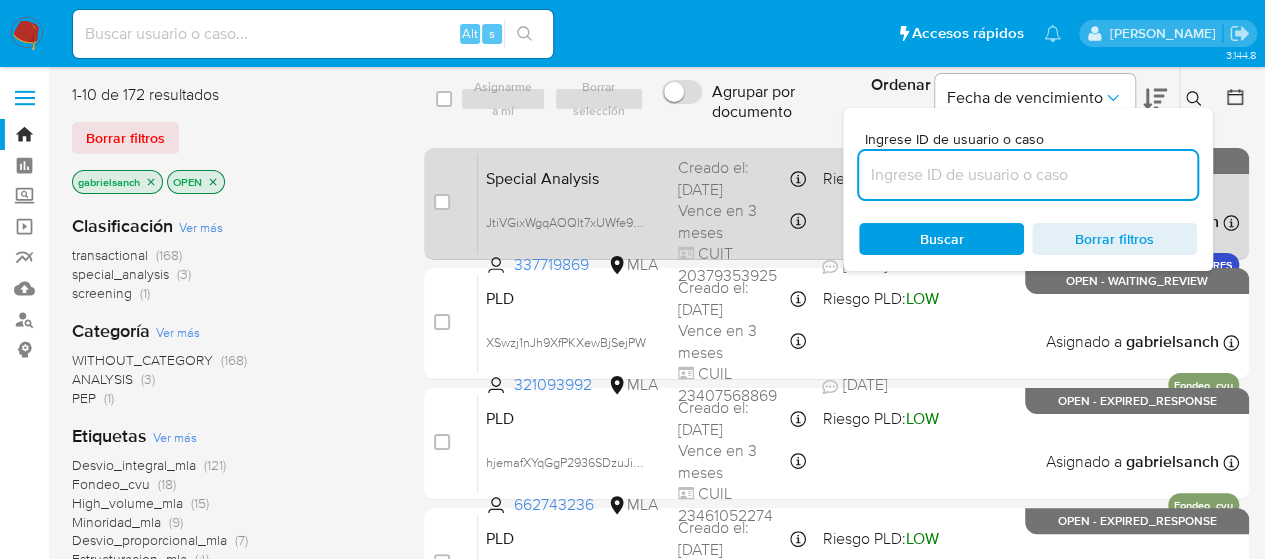 paste on "sCWezsEVJMBt6SDbEbSOK53i" 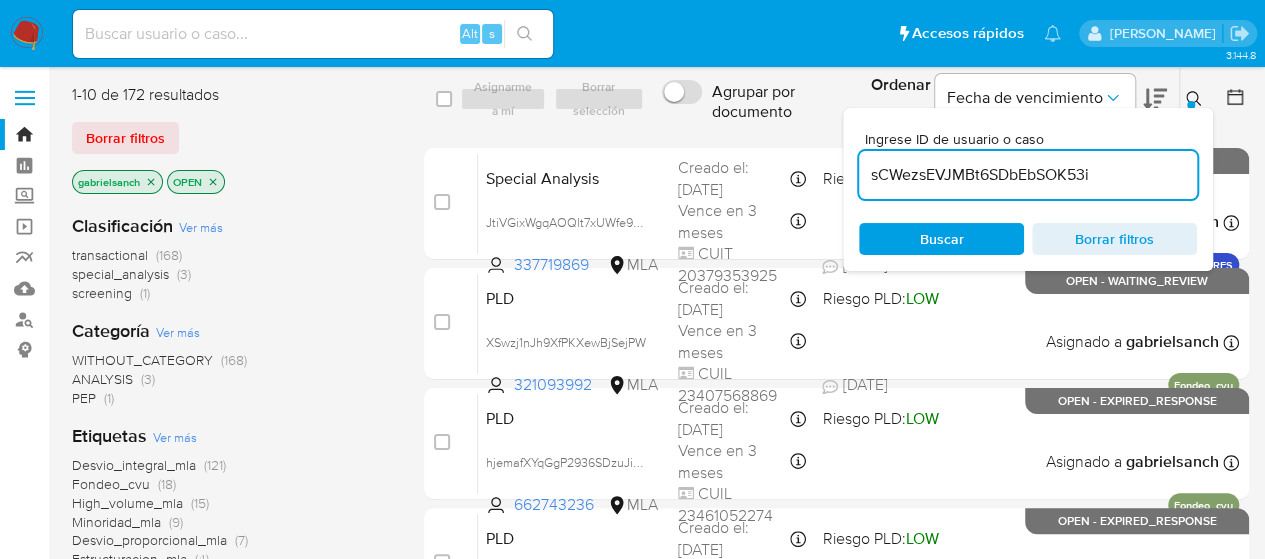 type on "sCWezsEVJMBt6SDbEbSOK53i" 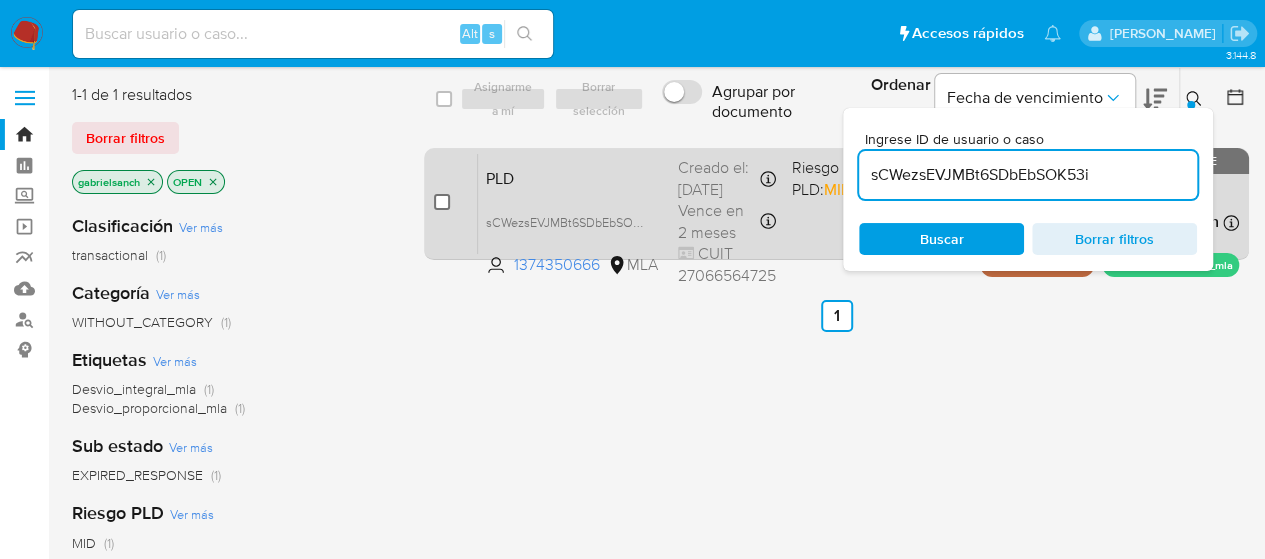 click at bounding box center [442, 202] 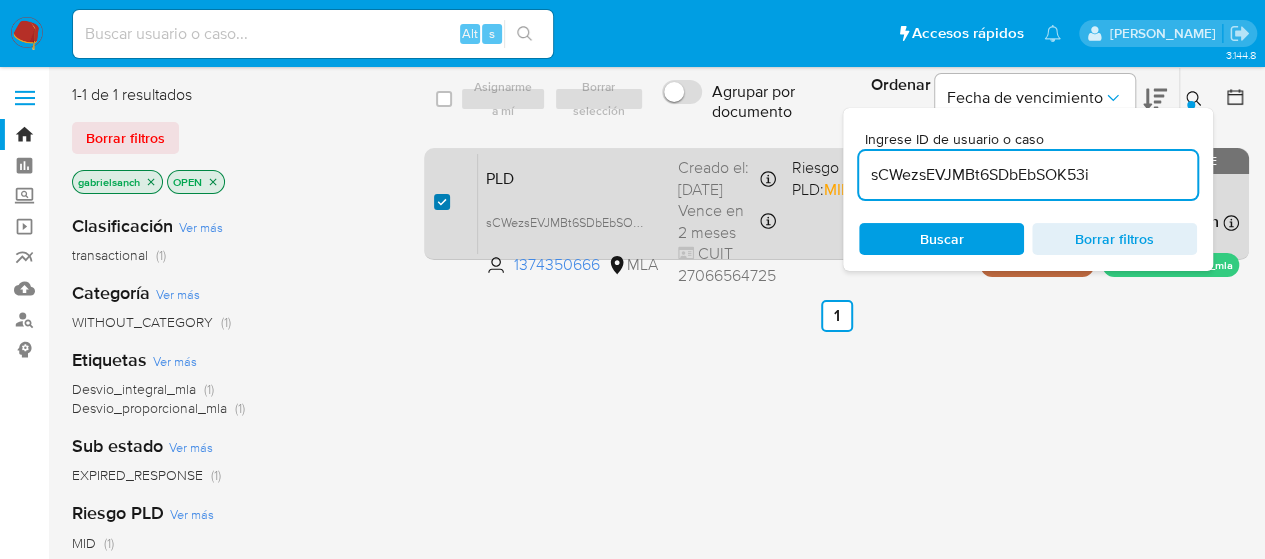 checkbox on "true" 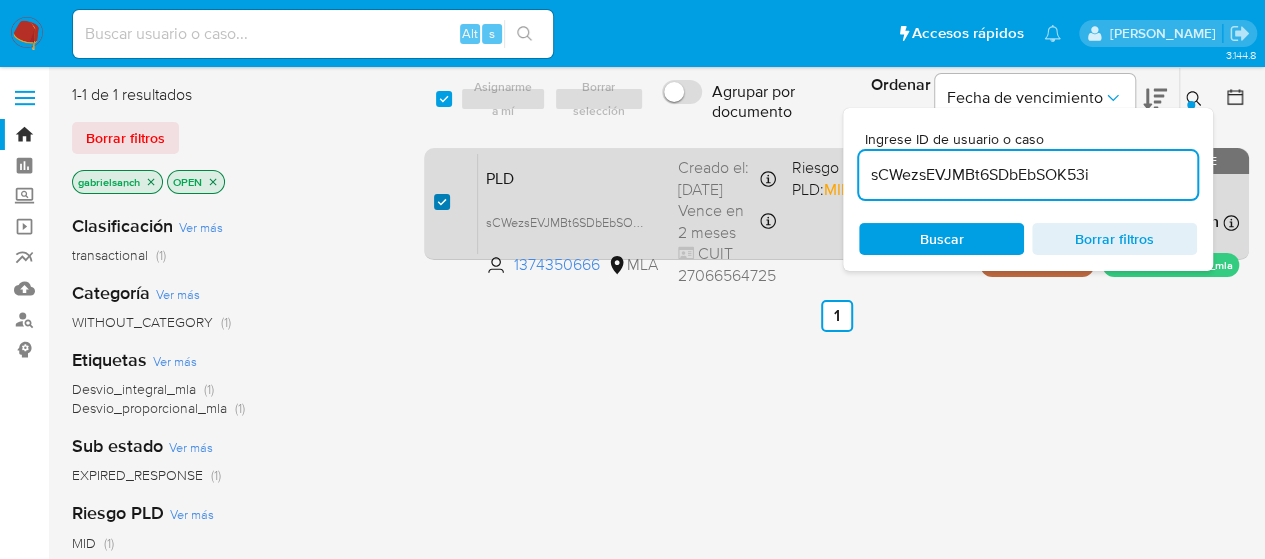 checkbox on "true" 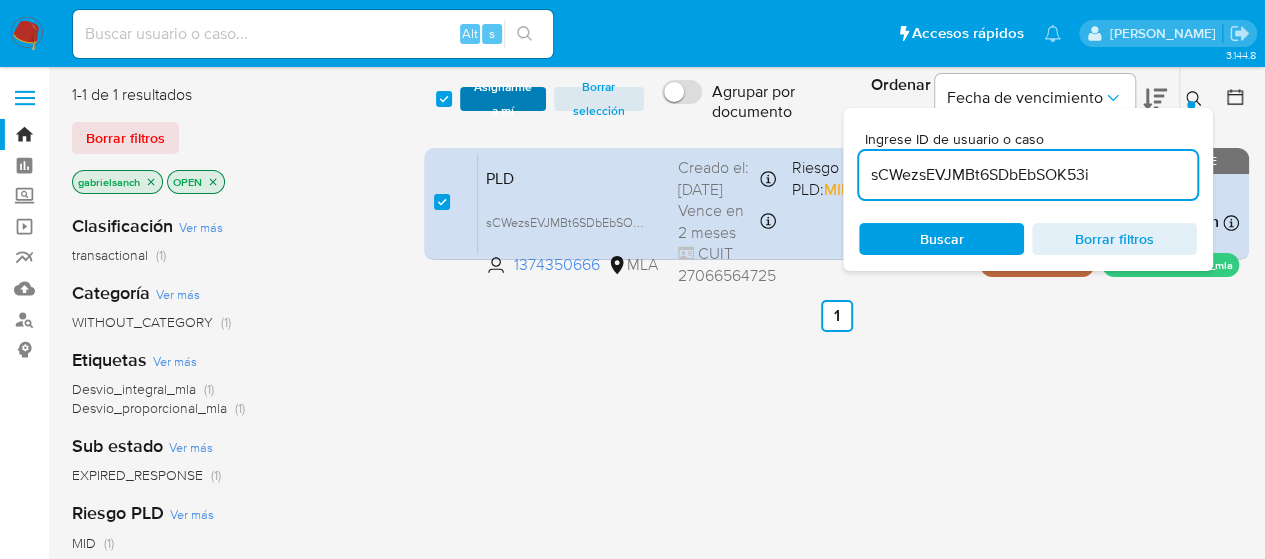 click on "Asignarme a mí" at bounding box center [503, 99] 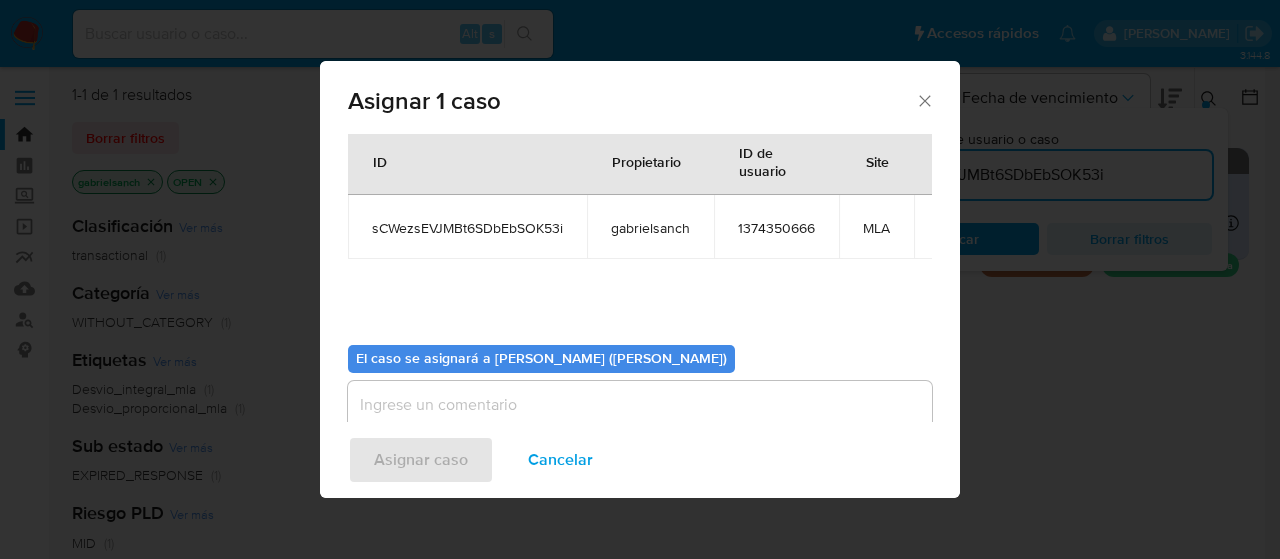 scroll, scrollTop: 102, scrollLeft: 0, axis: vertical 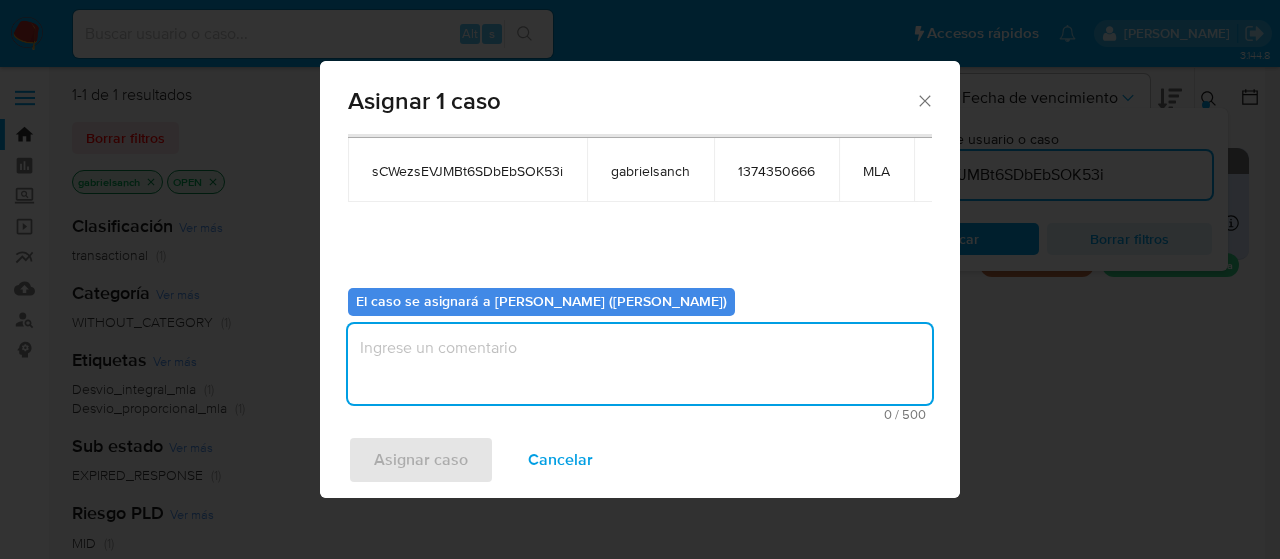 click at bounding box center [640, 364] 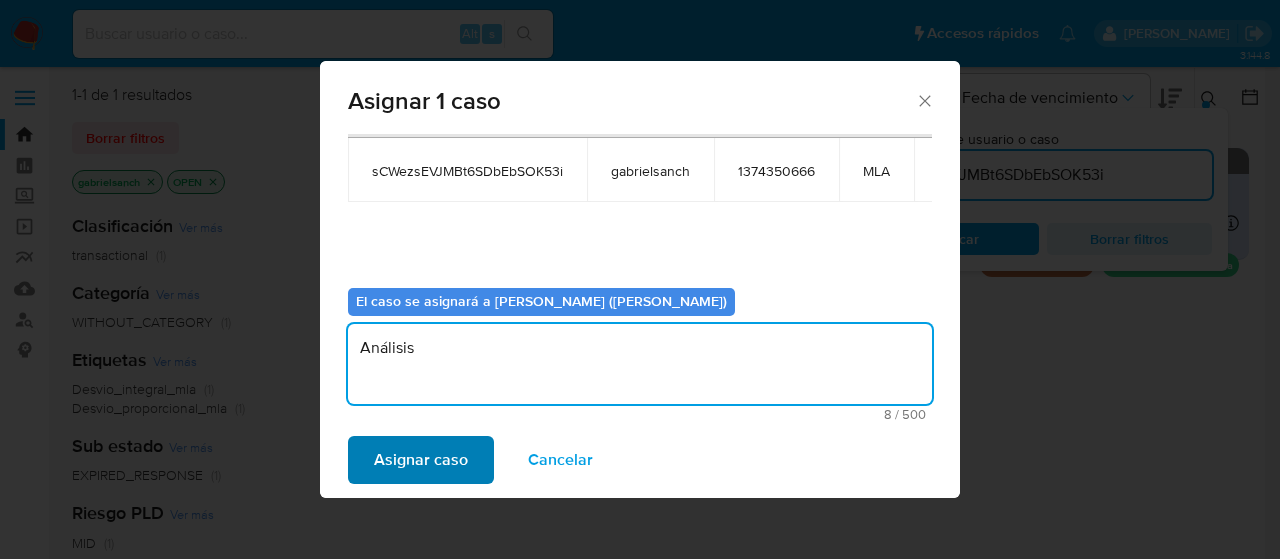 type on "Análisis" 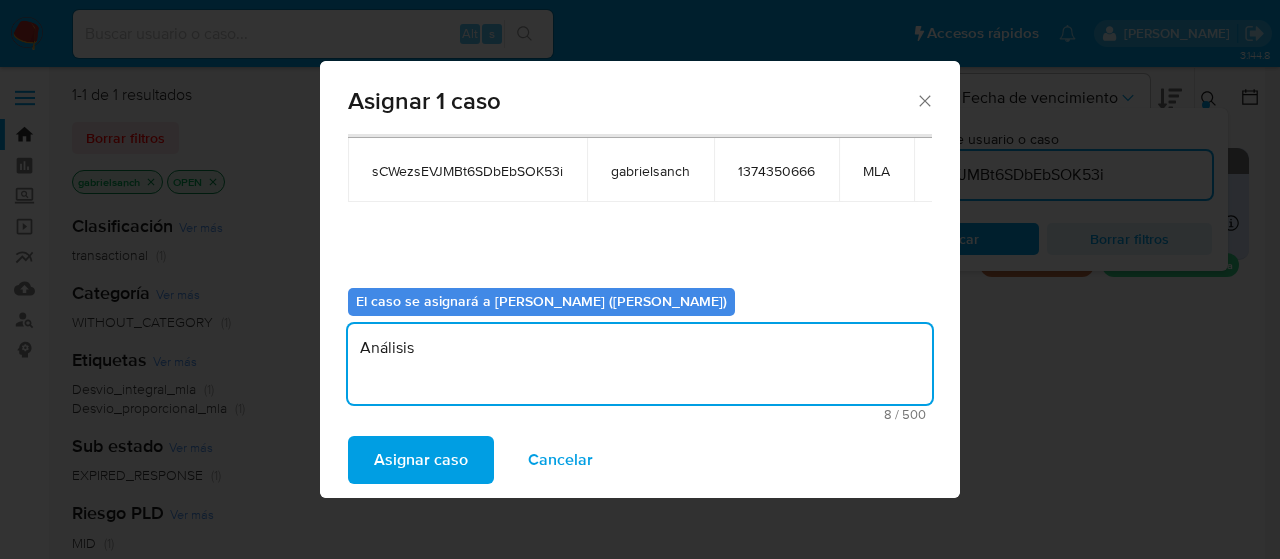 click on "Asignar caso" at bounding box center [421, 460] 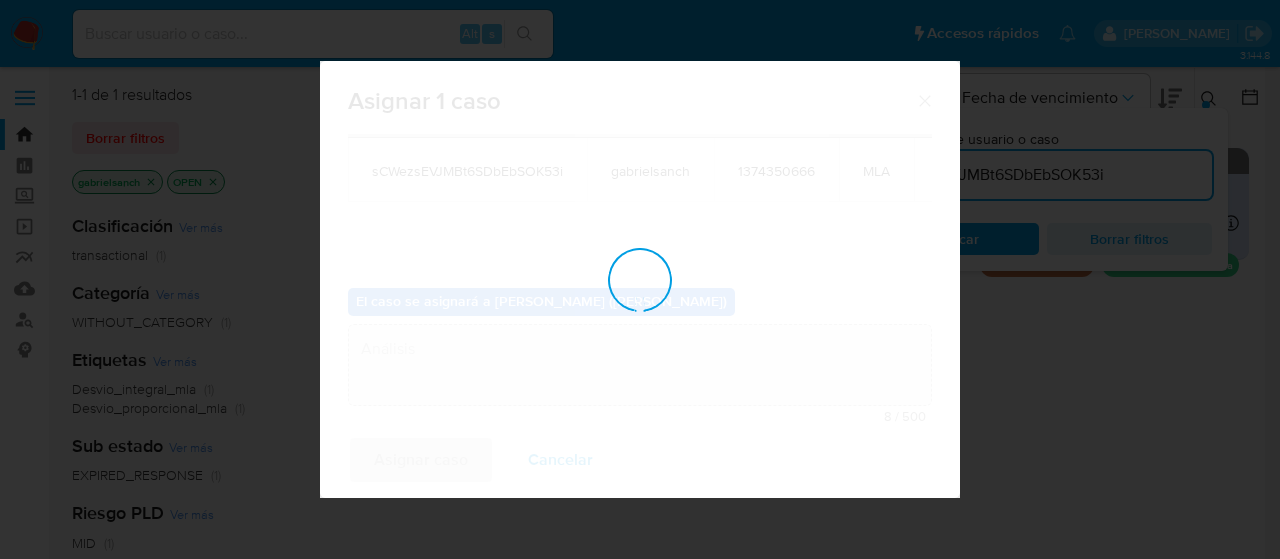 type 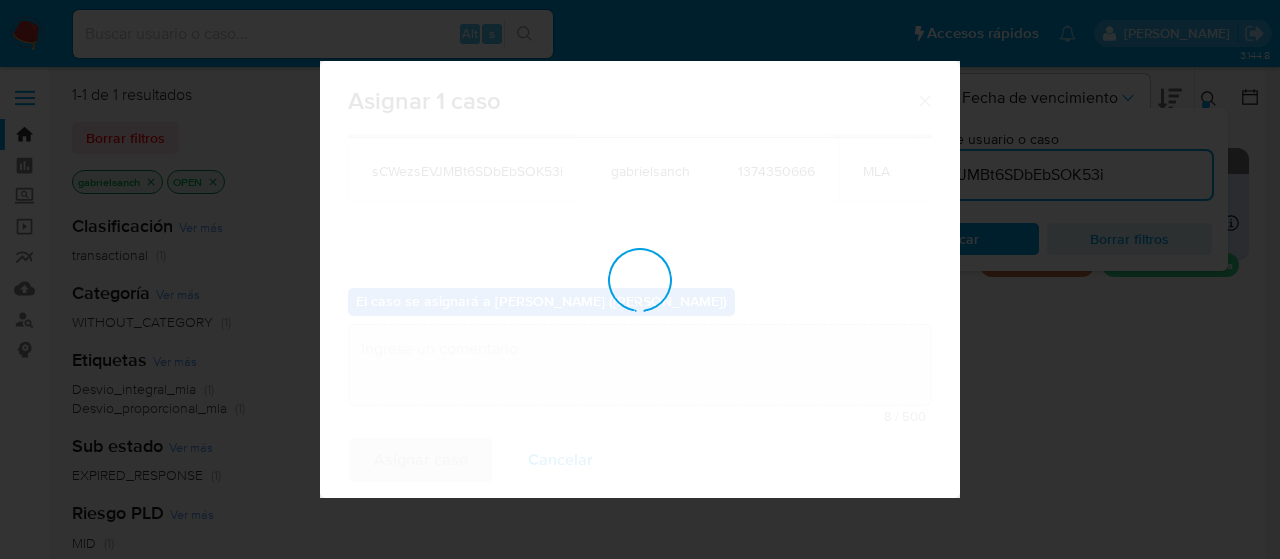 checkbox on "false" 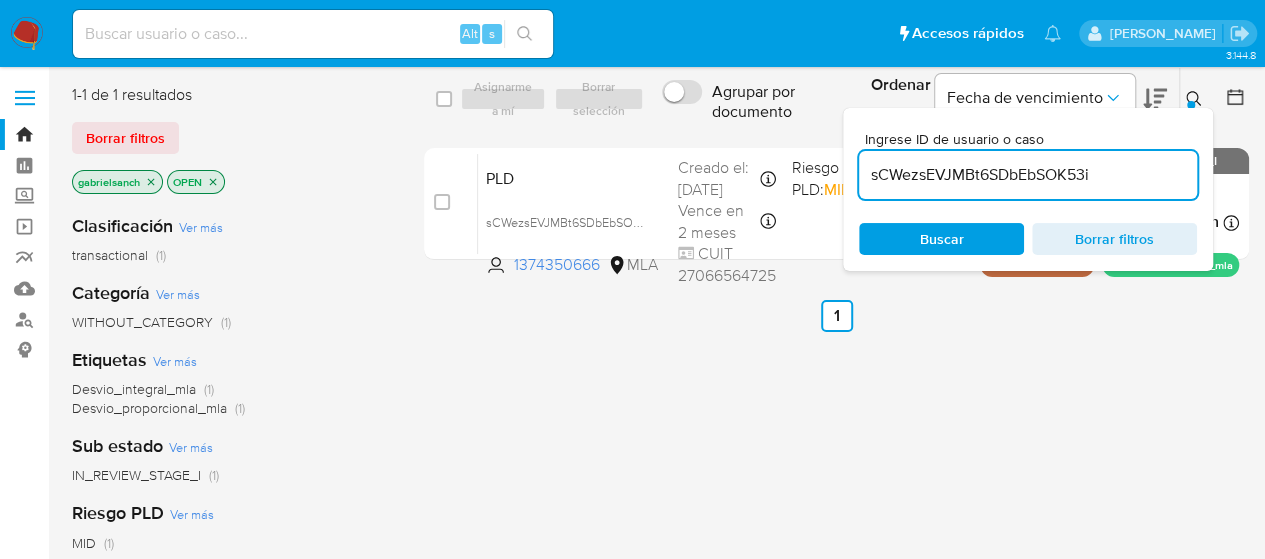 click on "sCWezsEVJMBt6SDbEbSOK53i" at bounding box center [1028, 175] 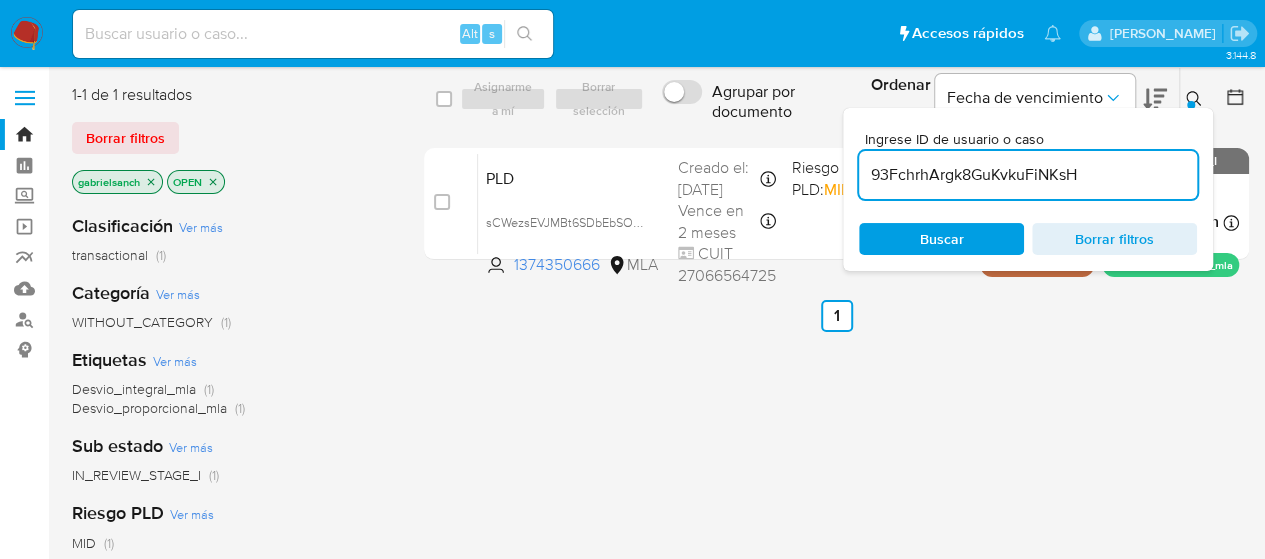 type on "93FchrhArgk8GuKvkuFiNKsH" 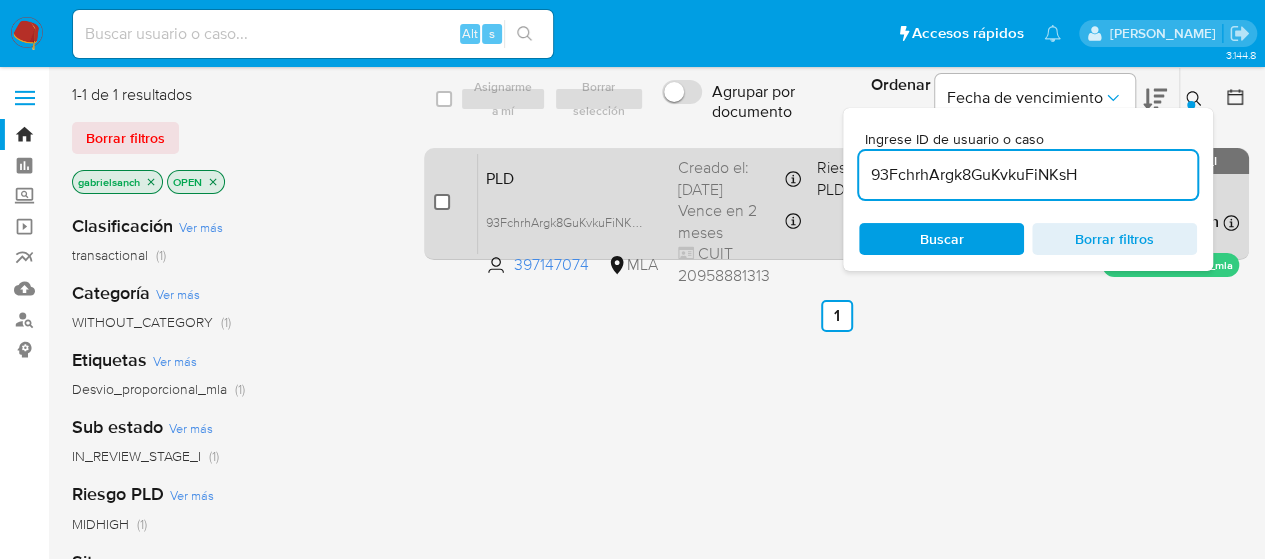 click at bounding box center (442, 202) 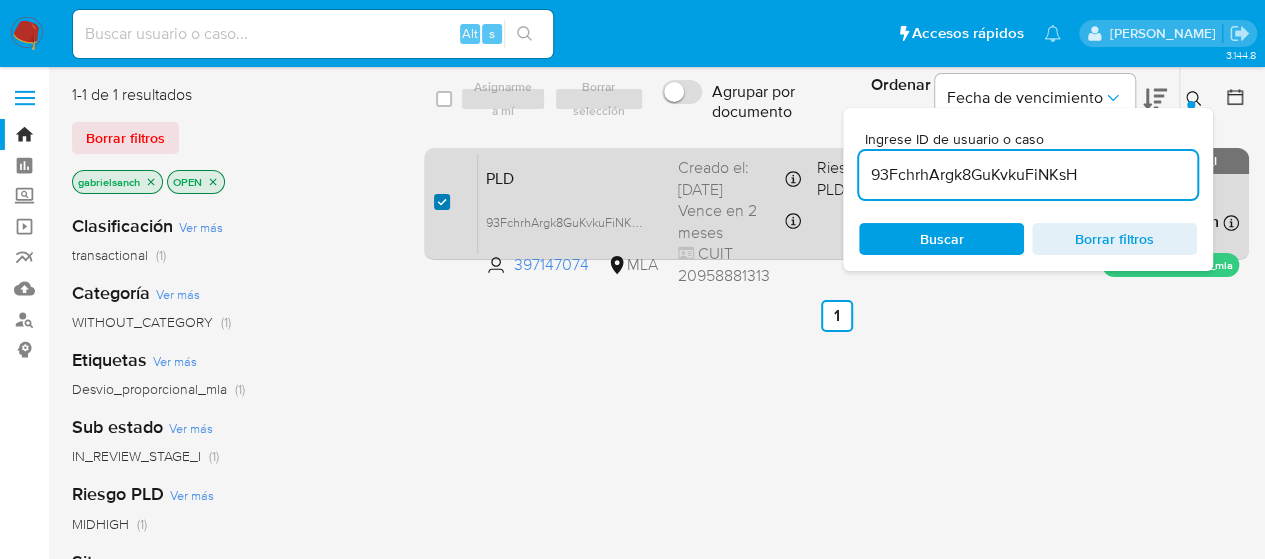 checkbox on "true" 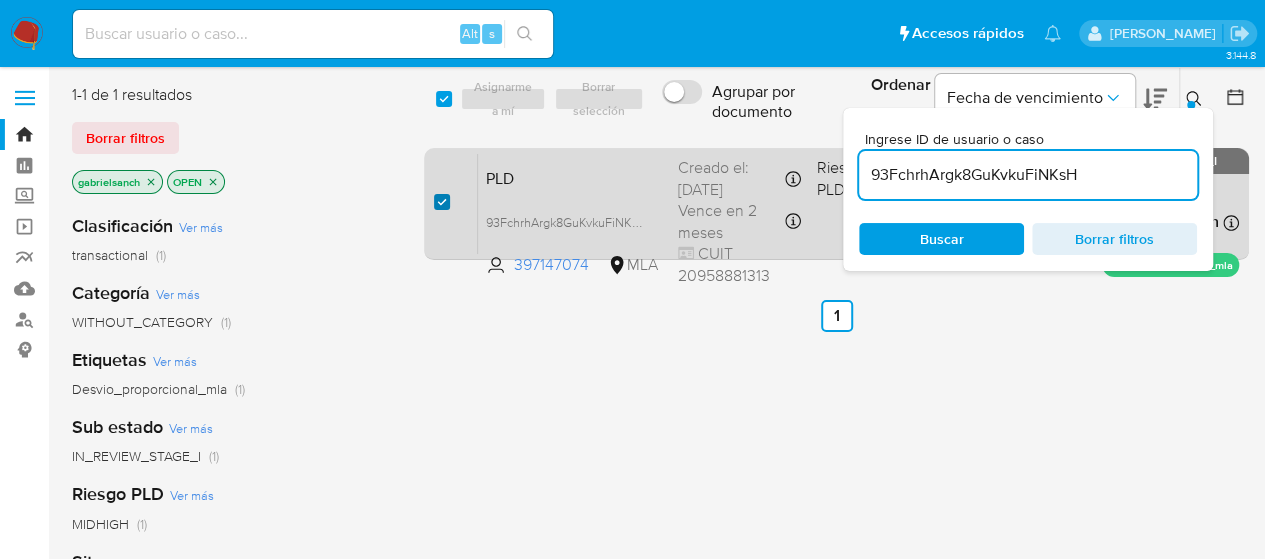 checkbox on "true" 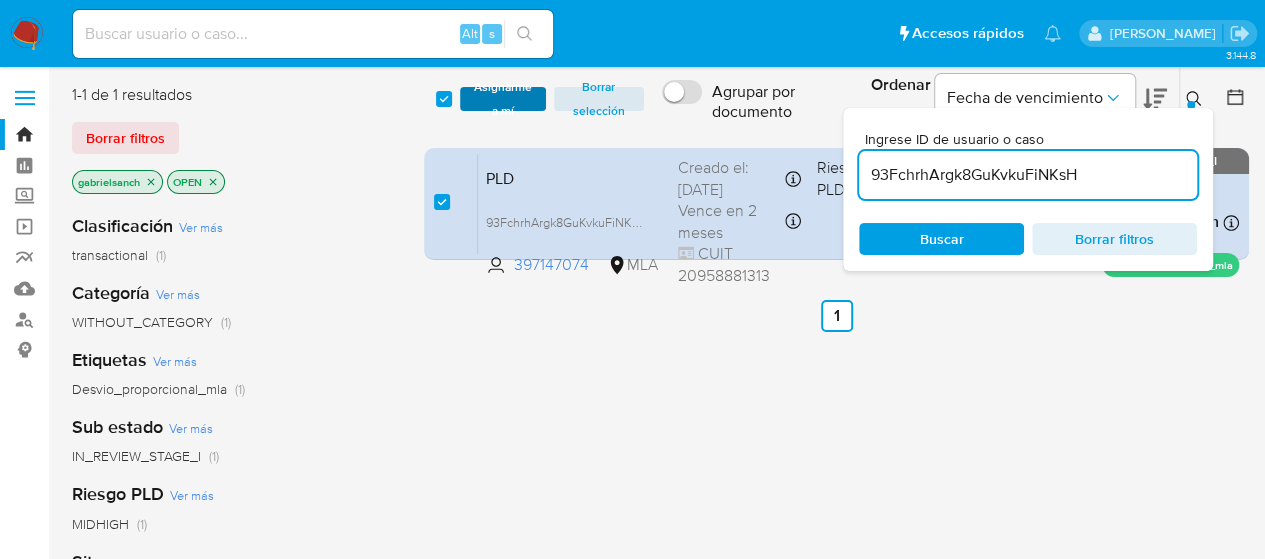 click on "Asignarme a mí" at bounding box center (503, 99) 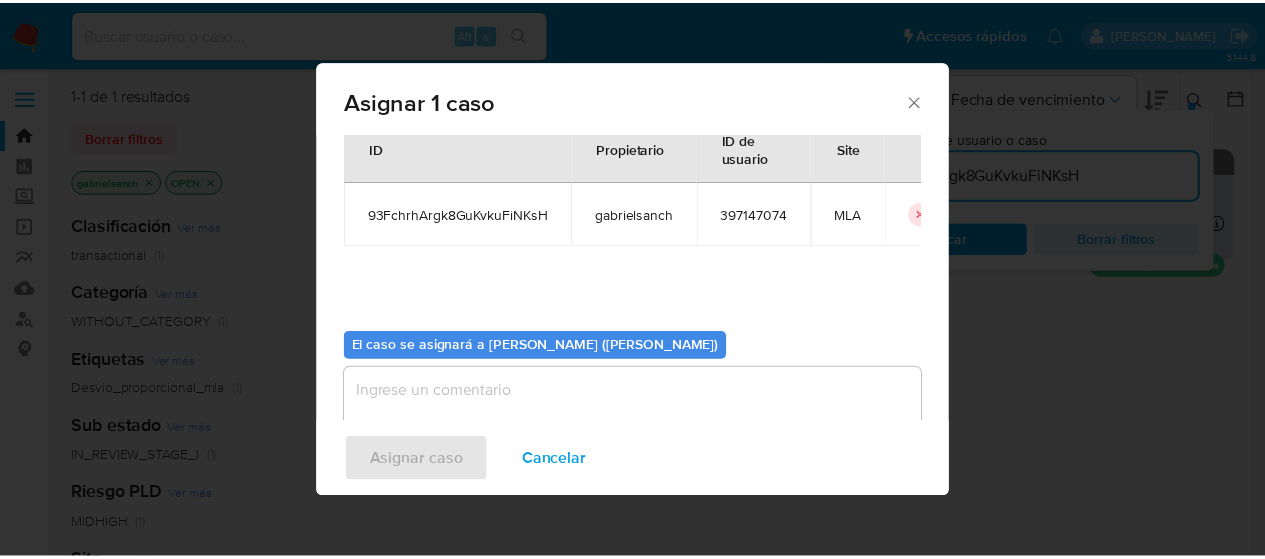 scroll, scrollTop: 102, scrollLeft: 0, axis: vertical 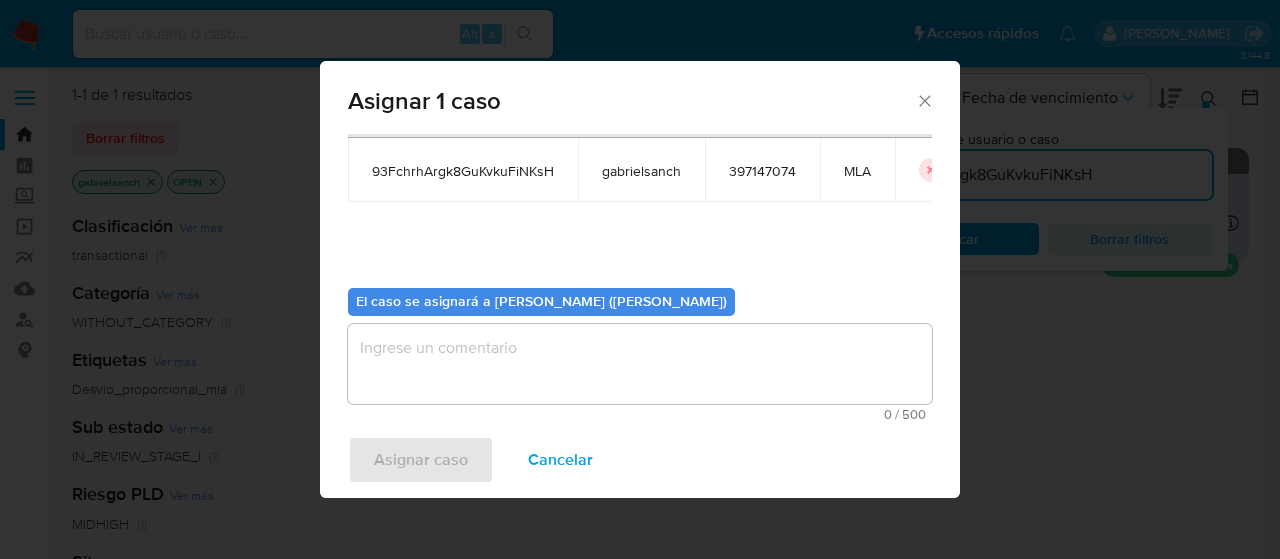 click at bounding box center [640, 364] 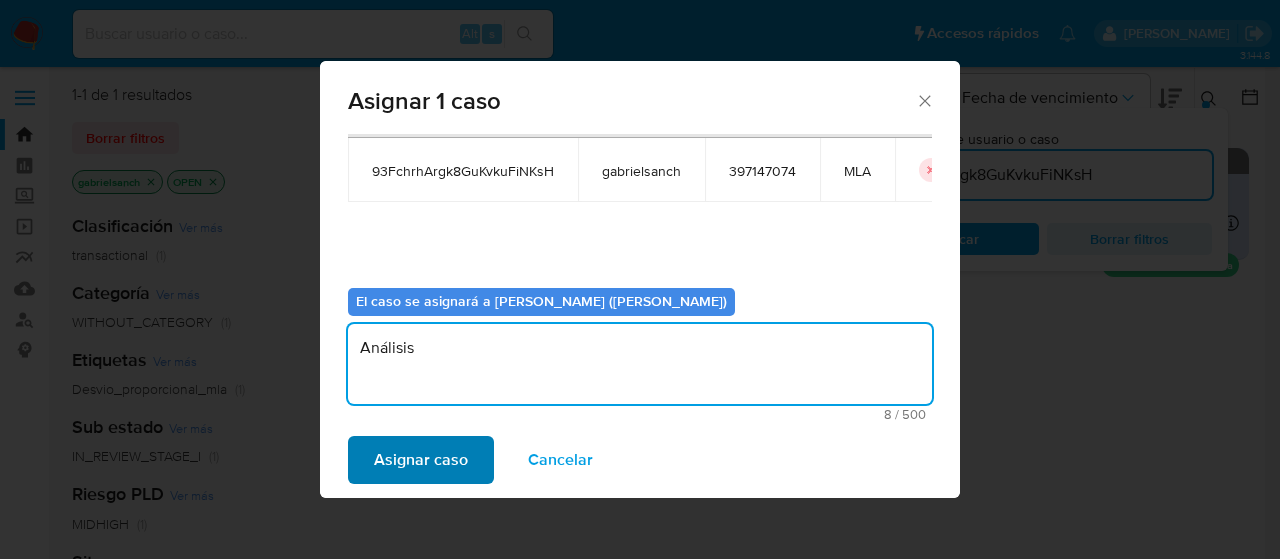 type on "Análisis" 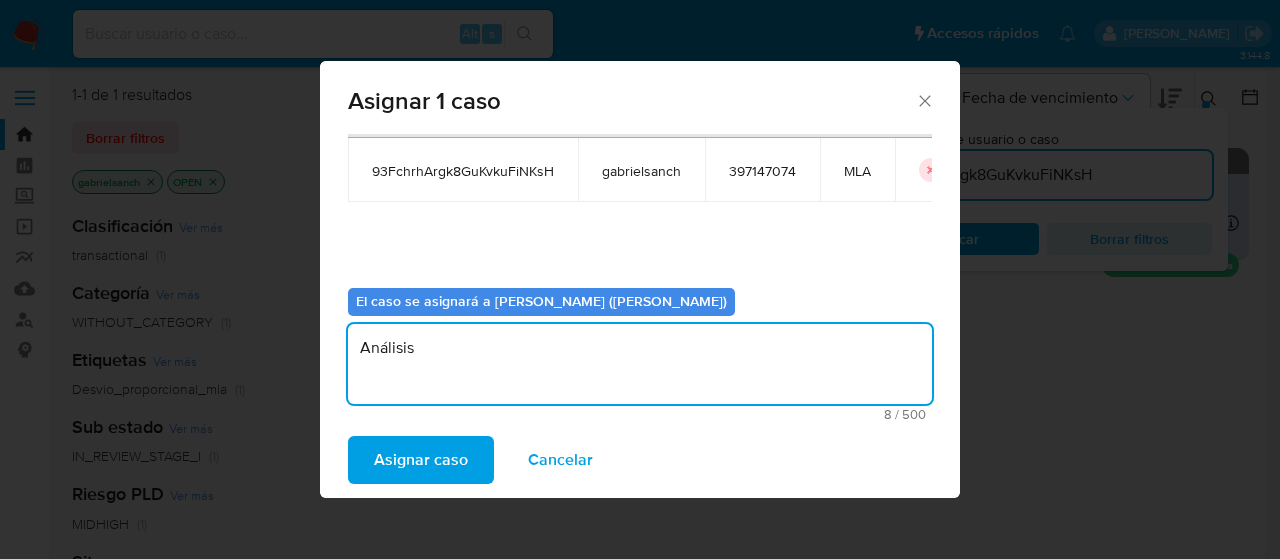 click on "Asignar caso" at bounding box center [421, 460] 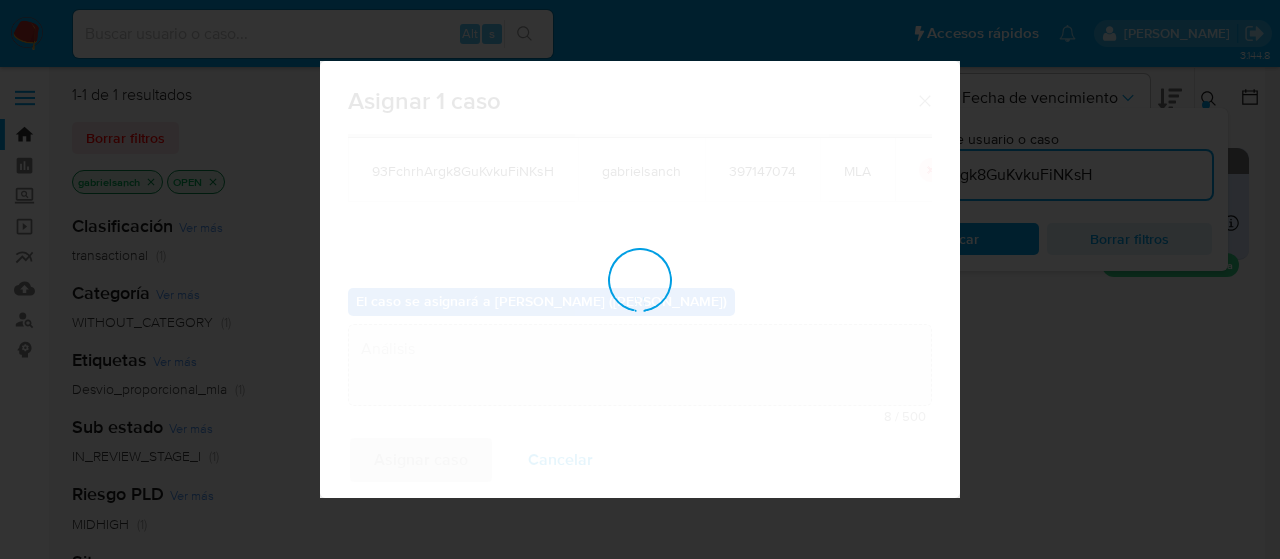 type 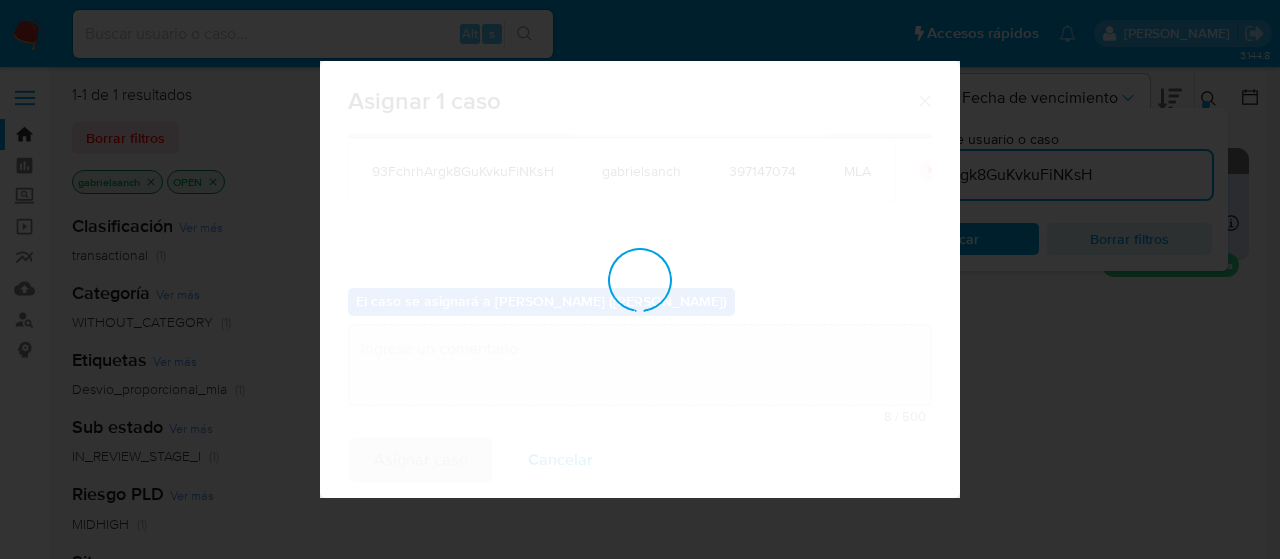 checkbox on "false" 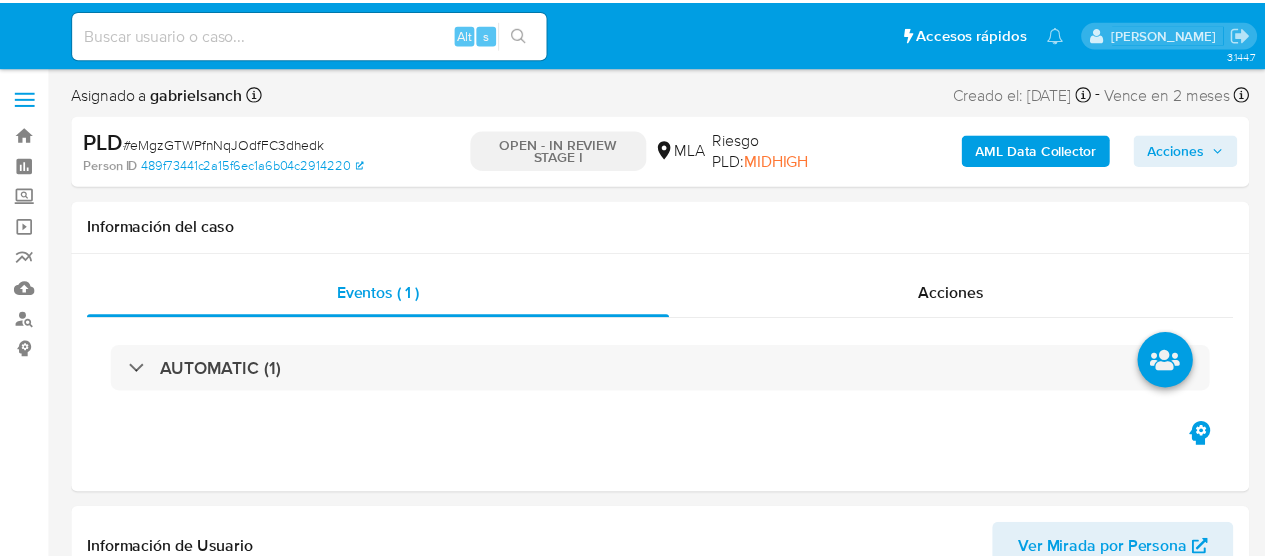 scroll, scrollTop: 0, scrollLeft: 0, axis: both 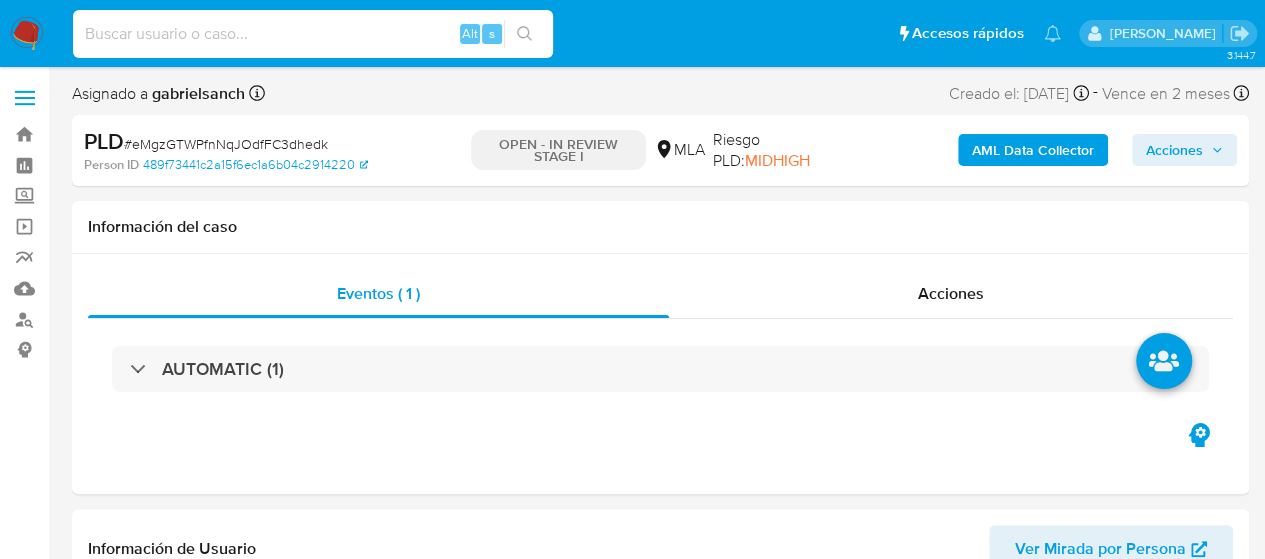click at bounding box center [313, 34] 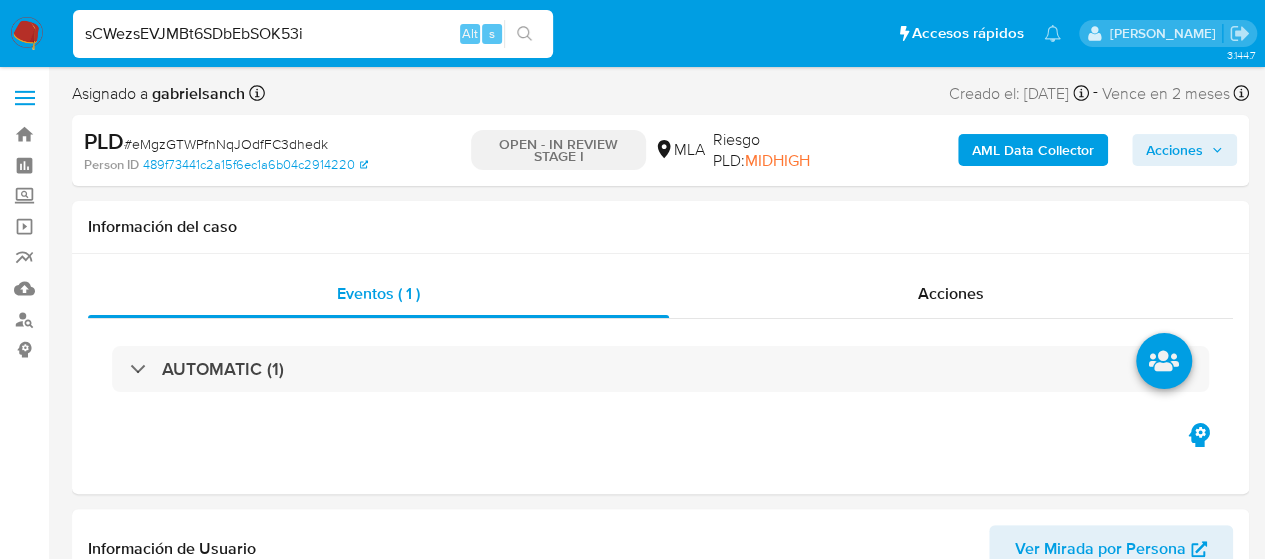 type on "sCWezsEVJMBt6SDbEbSOK53i" 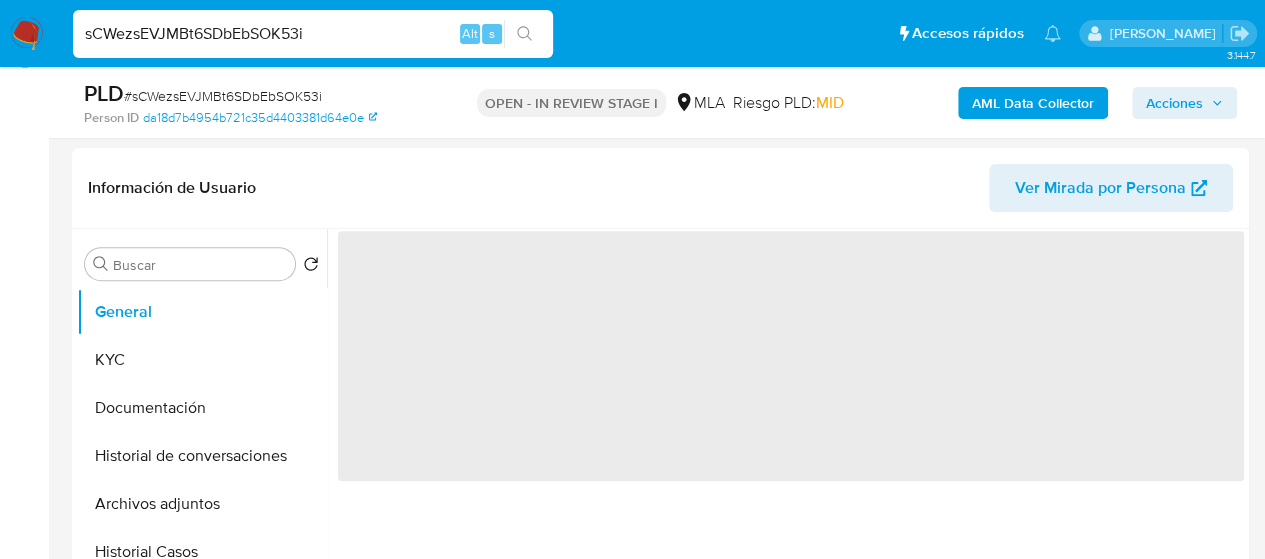 scroll, scrollTop: 500, scrollLeft: 0, axis: vertical 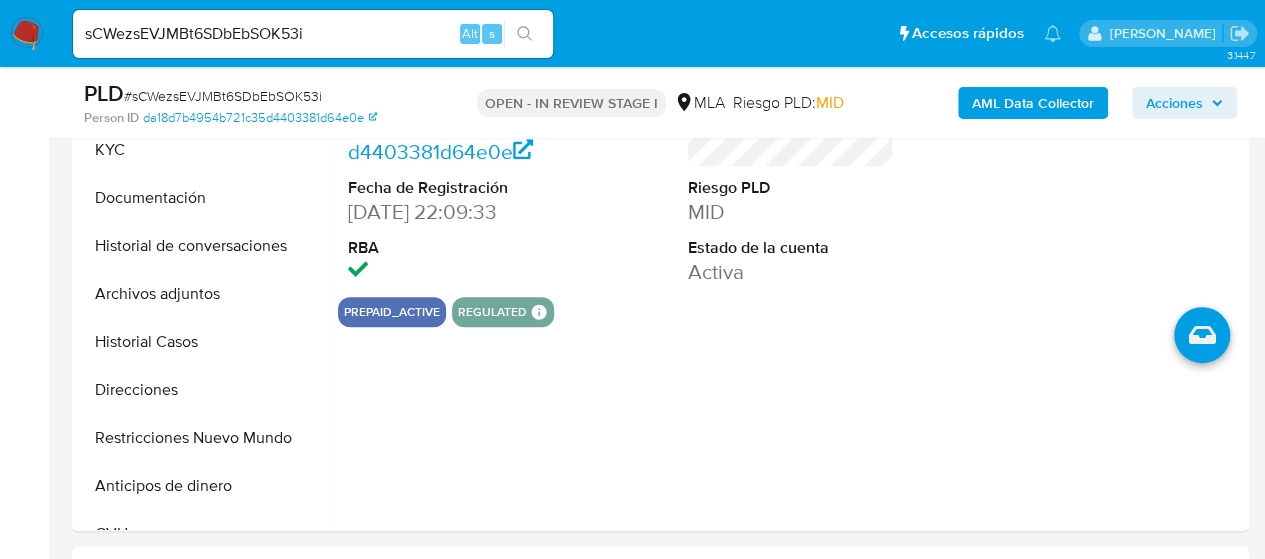 select on "10" 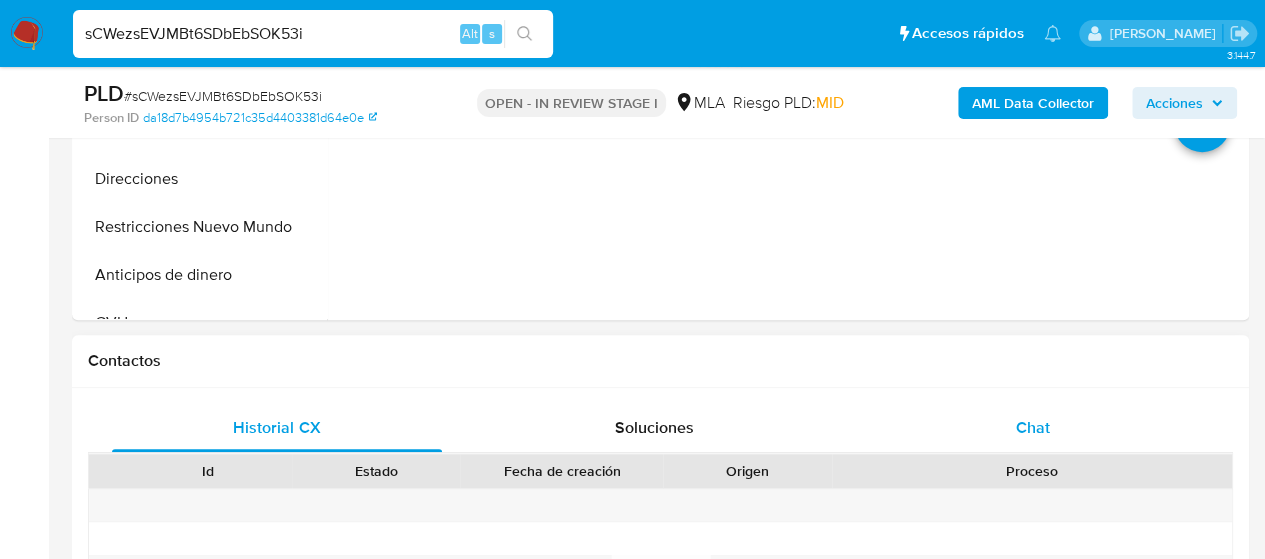 scroll, scrollTop: 800, scrollLeft: 0, axis: vertical 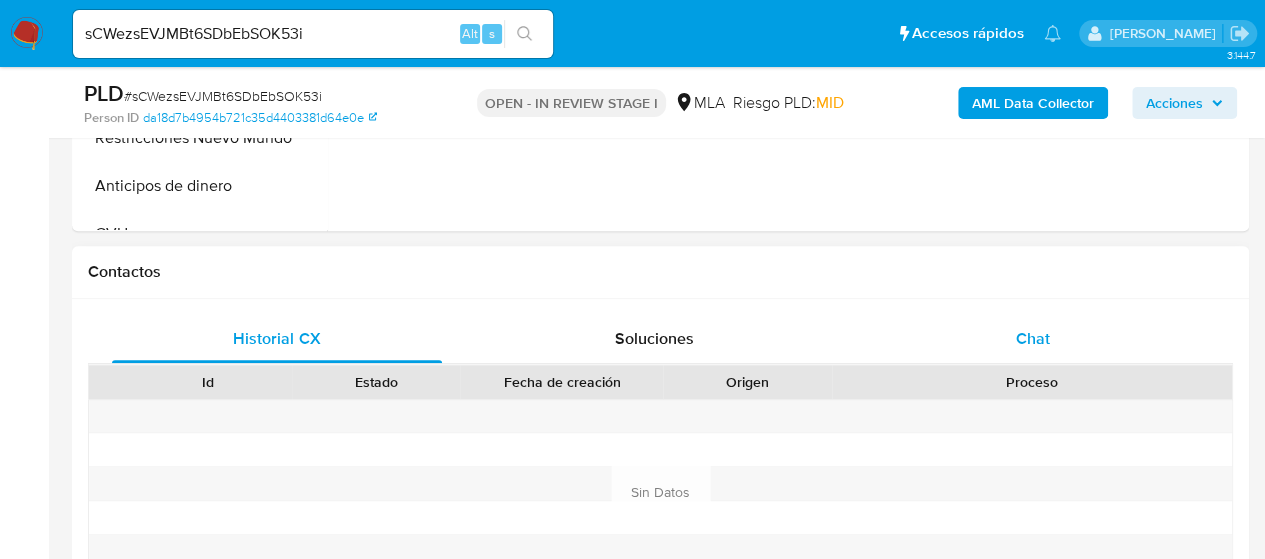 click on "Chat" at bounding box center [1033, 338] 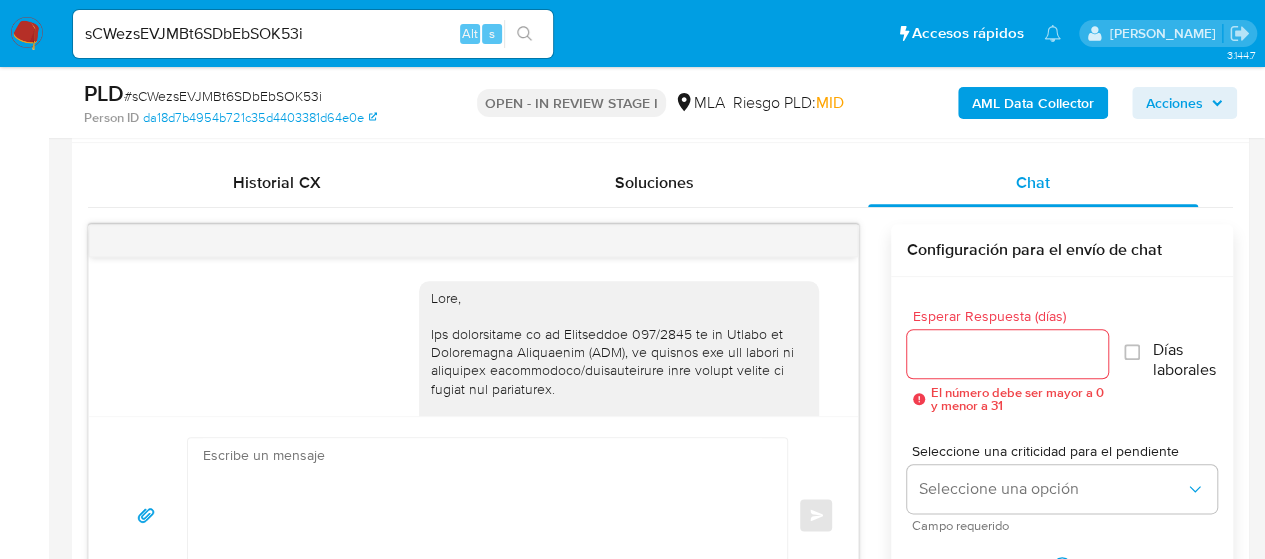 scroll, scrollTop: 1000, scrollLeft: 0, axis: vertical 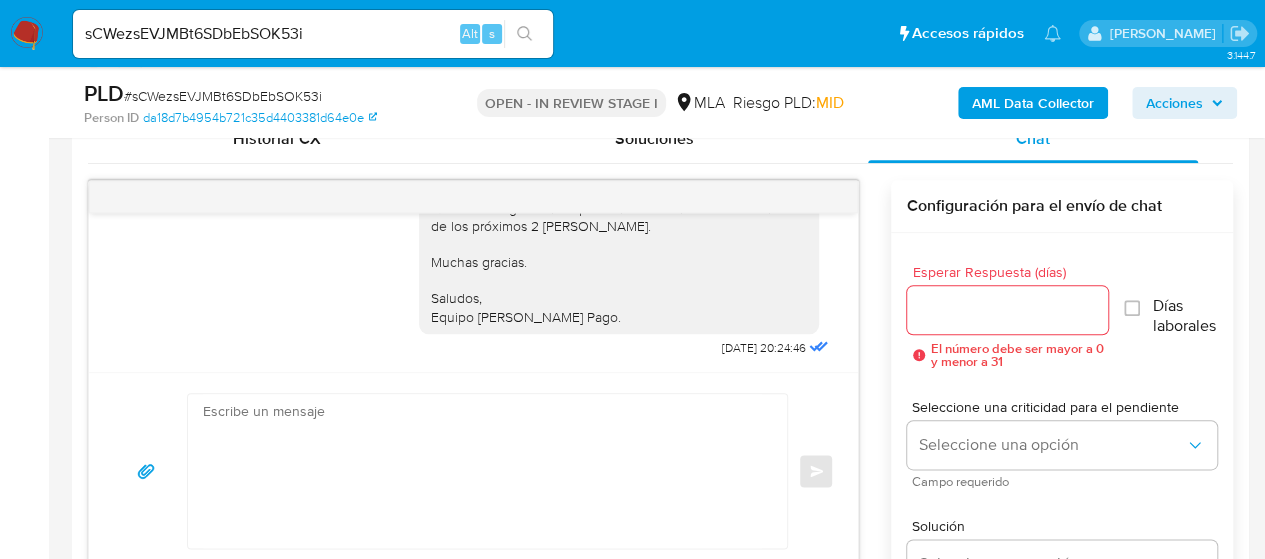 click at bounding box center (482, 471) 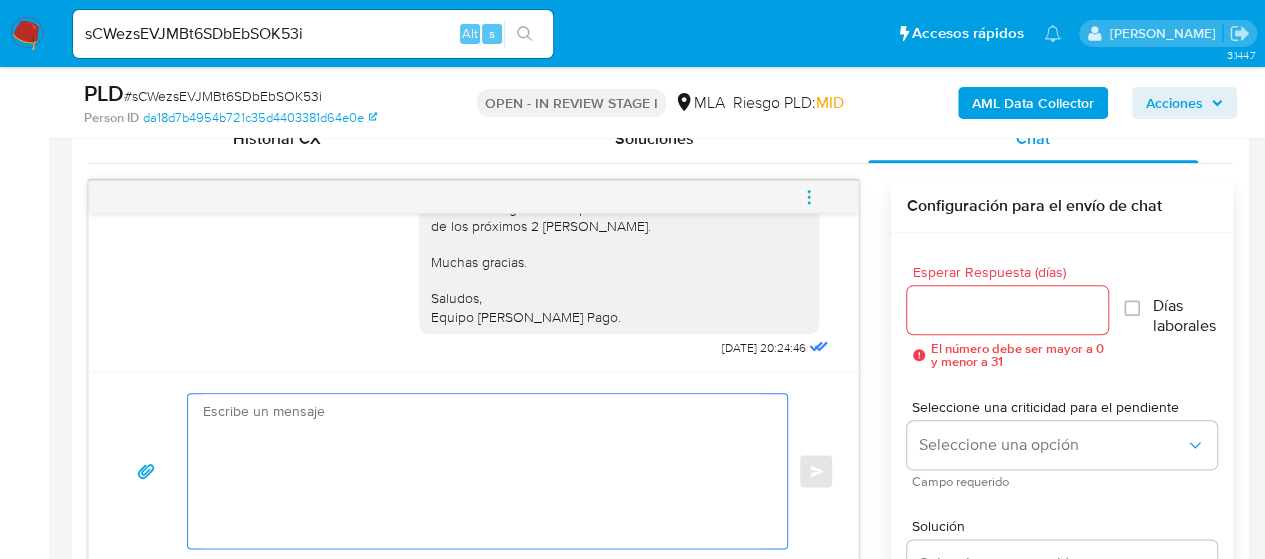 paste on "Hola,
En función de las operaciones registradas en tu cuenta de Mercado Pago, necesitamos que nos brindes la siguiente información y/o documentación:
1. Descripción de la actividad:
- Detalla la actividad que realizas a través de tu cuenta. De corresponder a una actividad comercial, indicar el nombre, domicilio y/o sitio web del comercio.
2. De acuerdo a la actividad que realices en tu cuenta, adjunta la siguiente documentación. A modo de ejemplo, puedes enviar uno de estos comprobantes:
- Últimos 3 recibos de sueldo/jubilación.
- Últimas 6 Declaraciones Juradas de Ingresos Brutos (donde se visualice la base imponible).
Tené en cuenta que, además de los ejemplos mencionados, podés adjuntar voluntariamente cualquier otra documentación adicional que consideres útil para respaldar los movimientos sobre los que te consultamos.
3. Proporciona el vínculo con la siguiente contraparte con la que operaste, el motivo de las transacciones y documentación de respaldo:
- Natalia Mariel Rodriguez - CUIT ..." 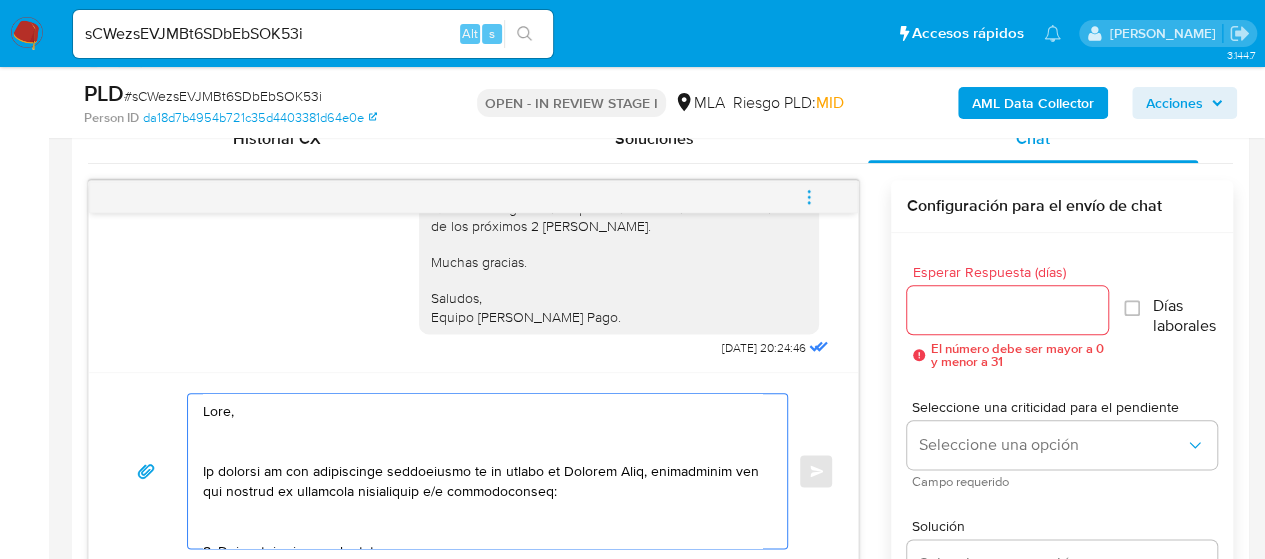scroll, scrollTop: 827, scrollLeft: 0, axis: vertical 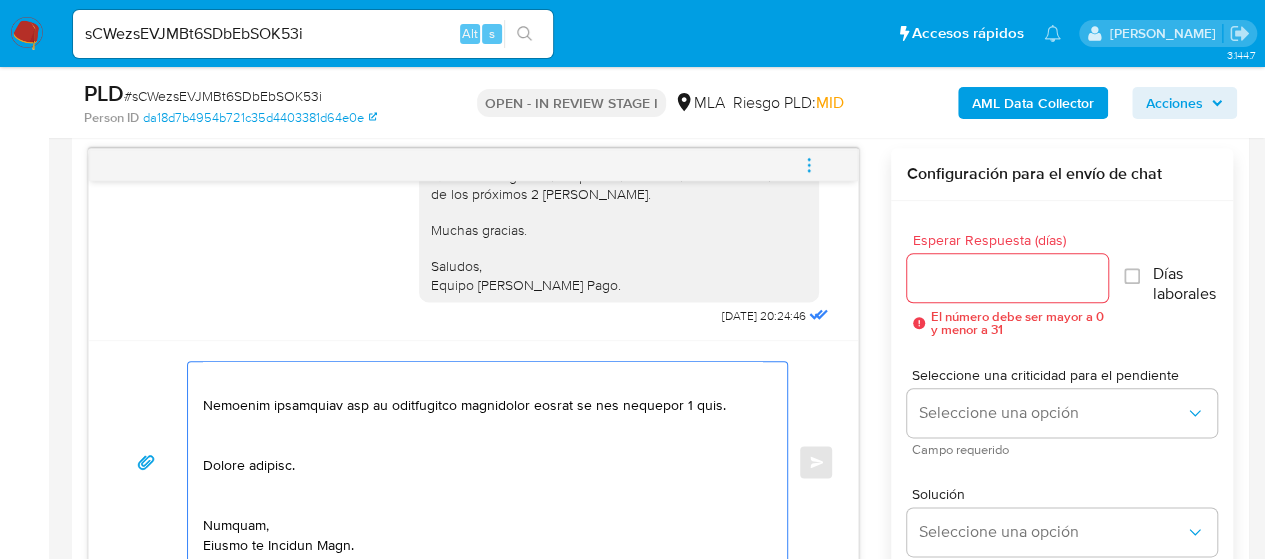click at bounding box center [482, 462] 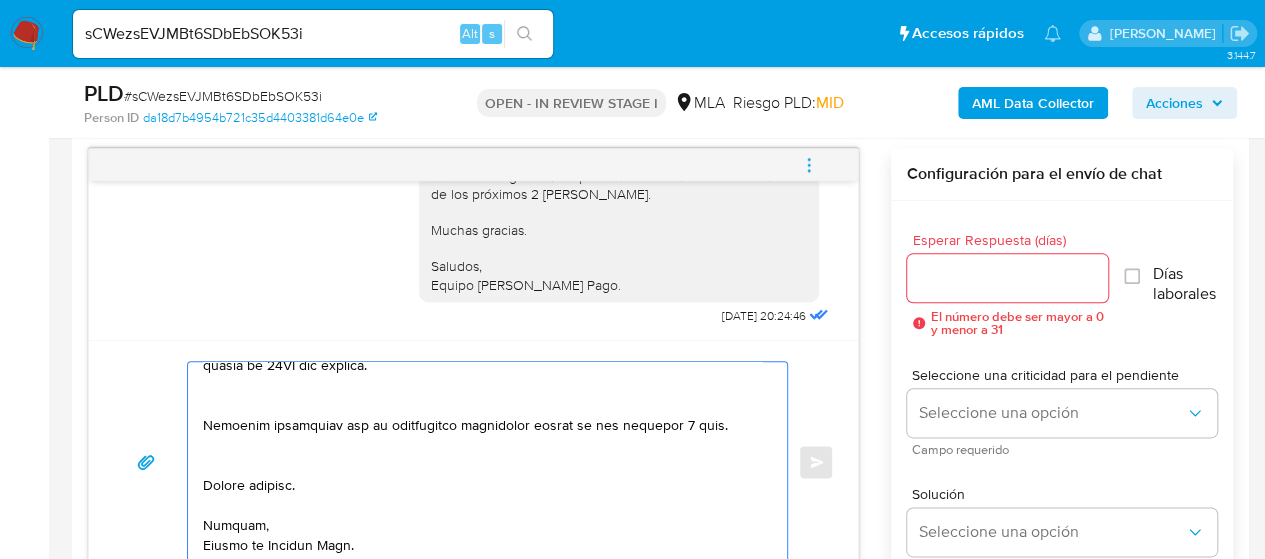 click at bounding box center (482, 462) 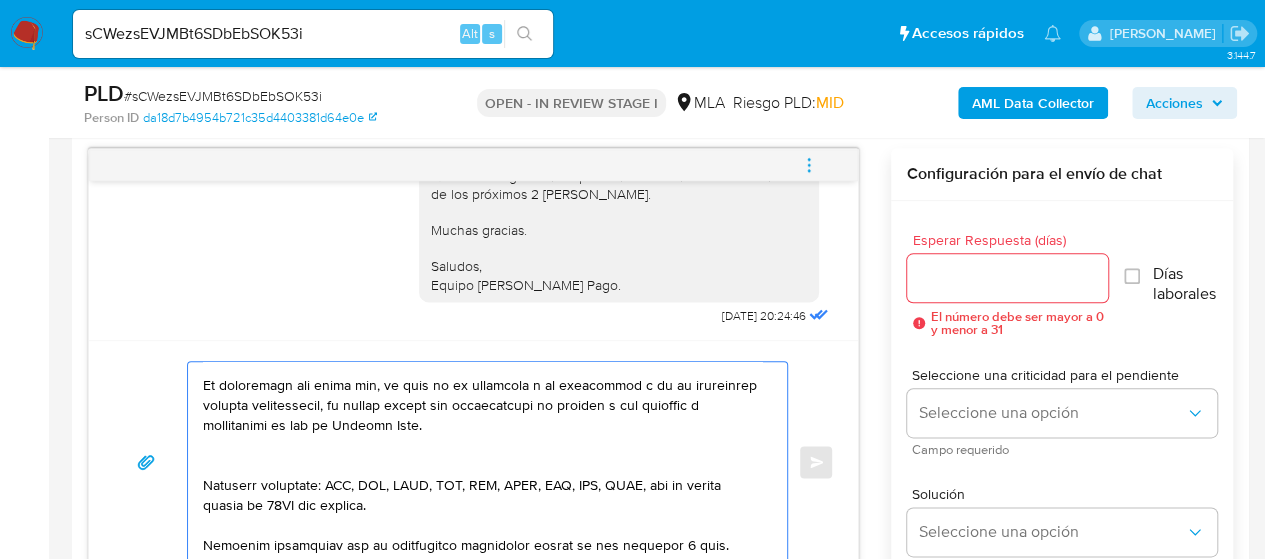 click at bounding box center (482, 462) 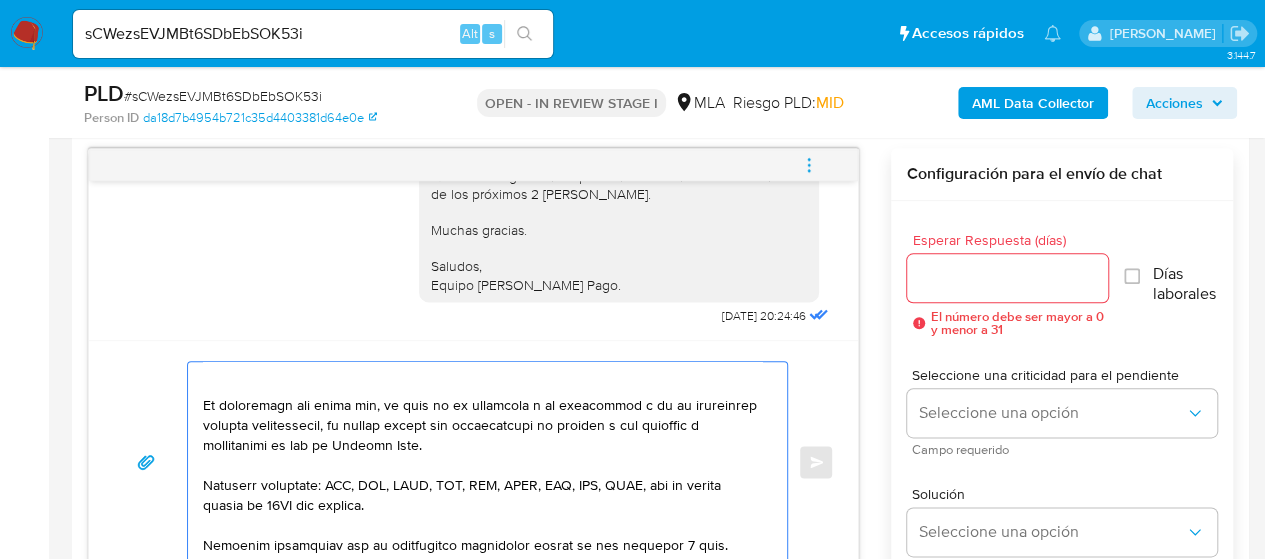 scroll, scrollTop: 534, scrollLeft: 0, axis: vertical 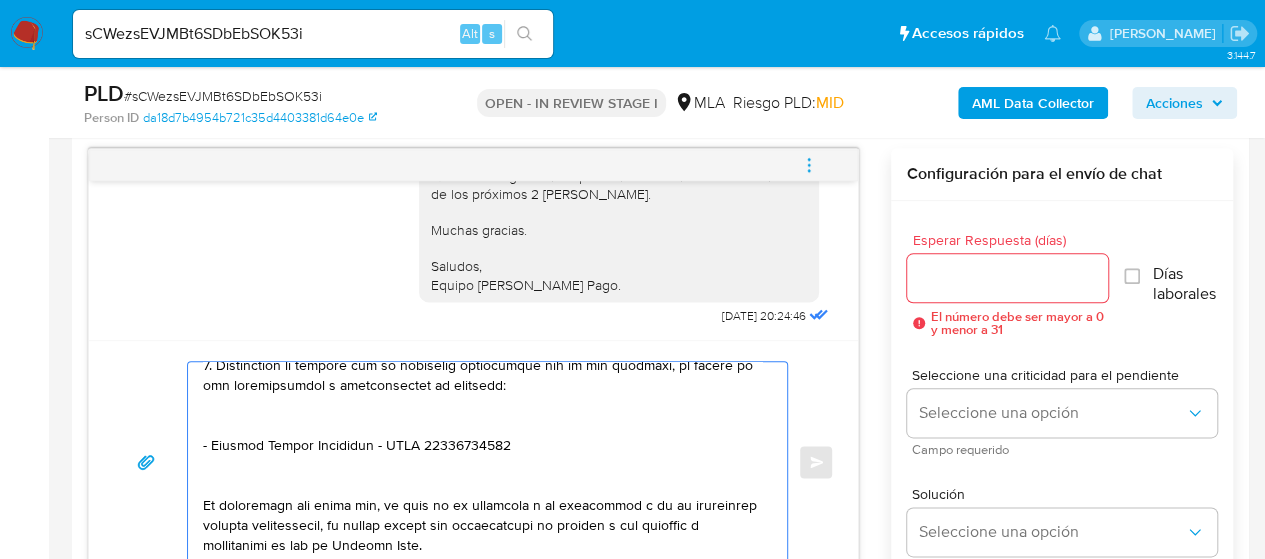 click at bounding box center (482, 462) 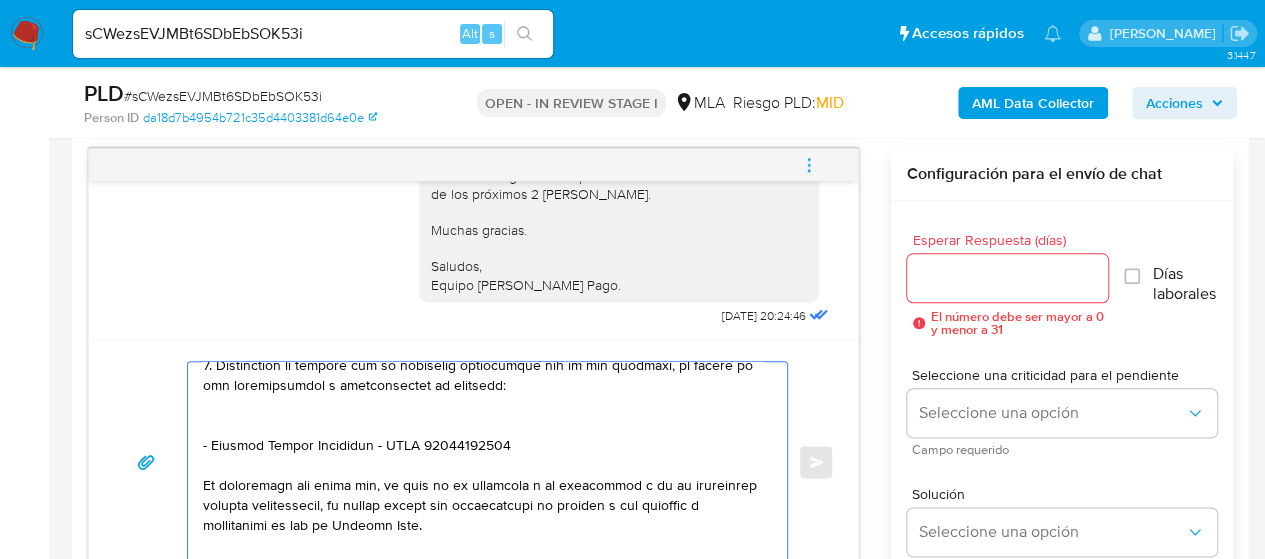 click at bounding box center (482, 462) 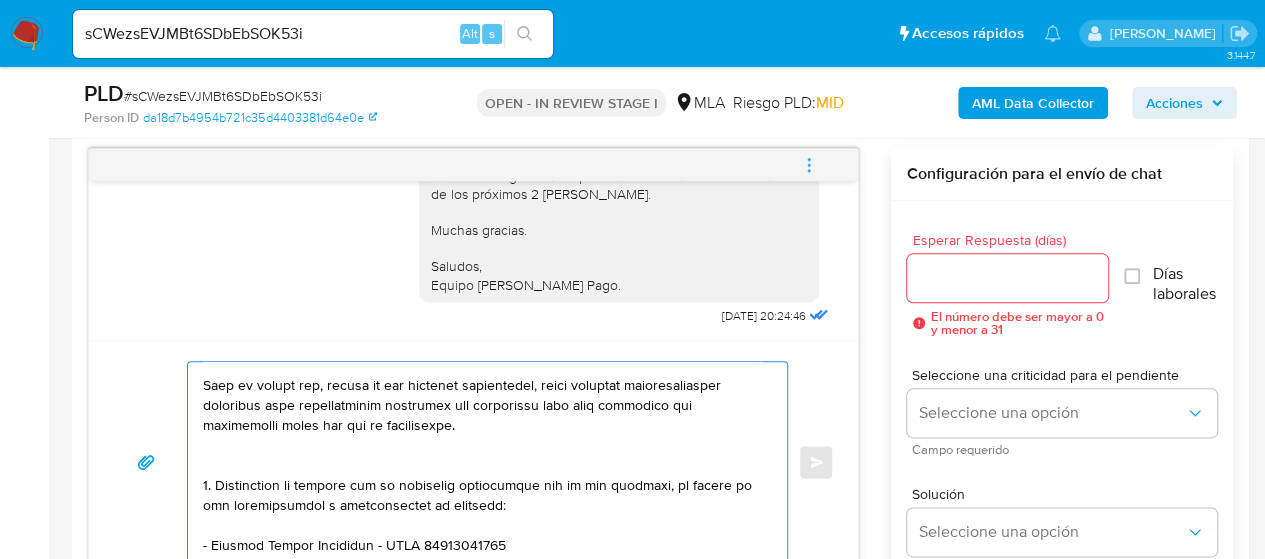 click at bounding box center (482, 462) 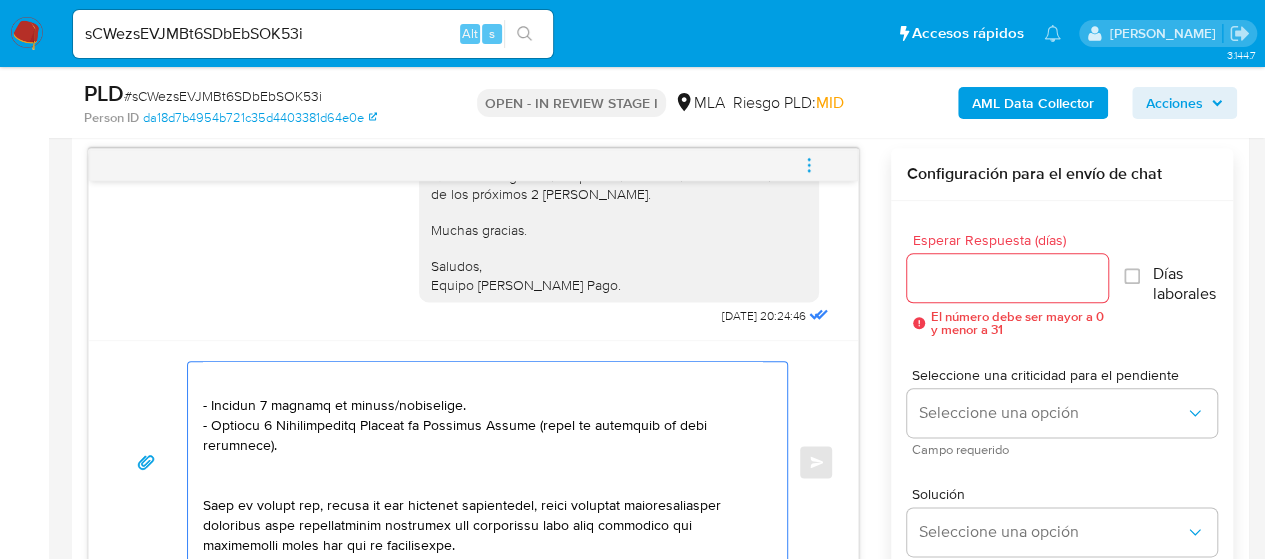 click at bounding box center (482, 462) 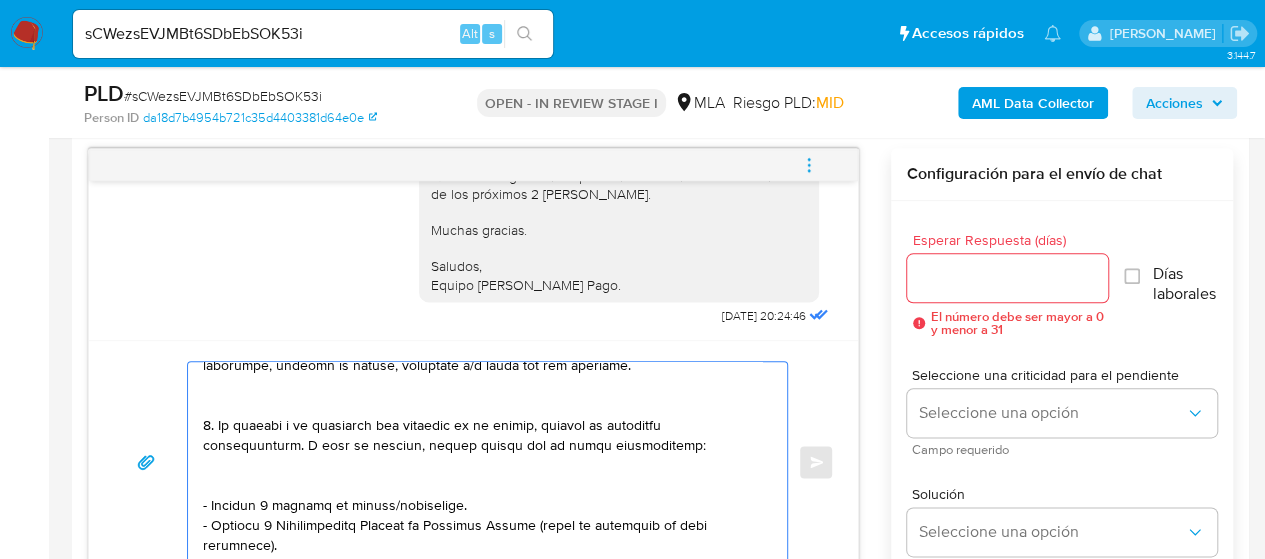click at bounding box center (482, 462) 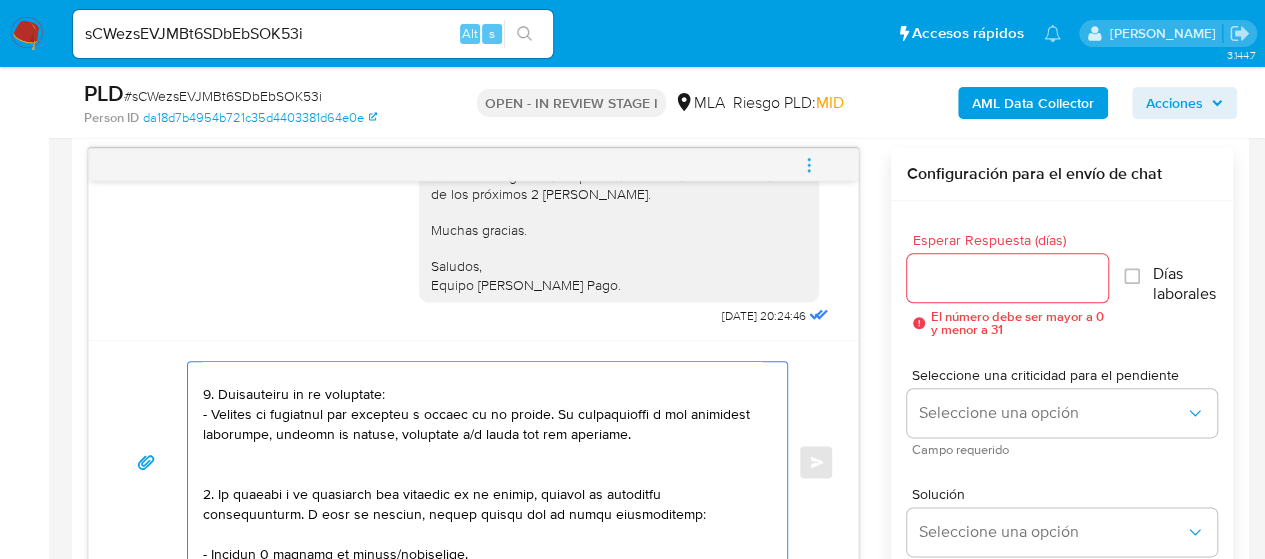 scroll, scrollTop: 94, scrollLeft: 0, axis: vertical 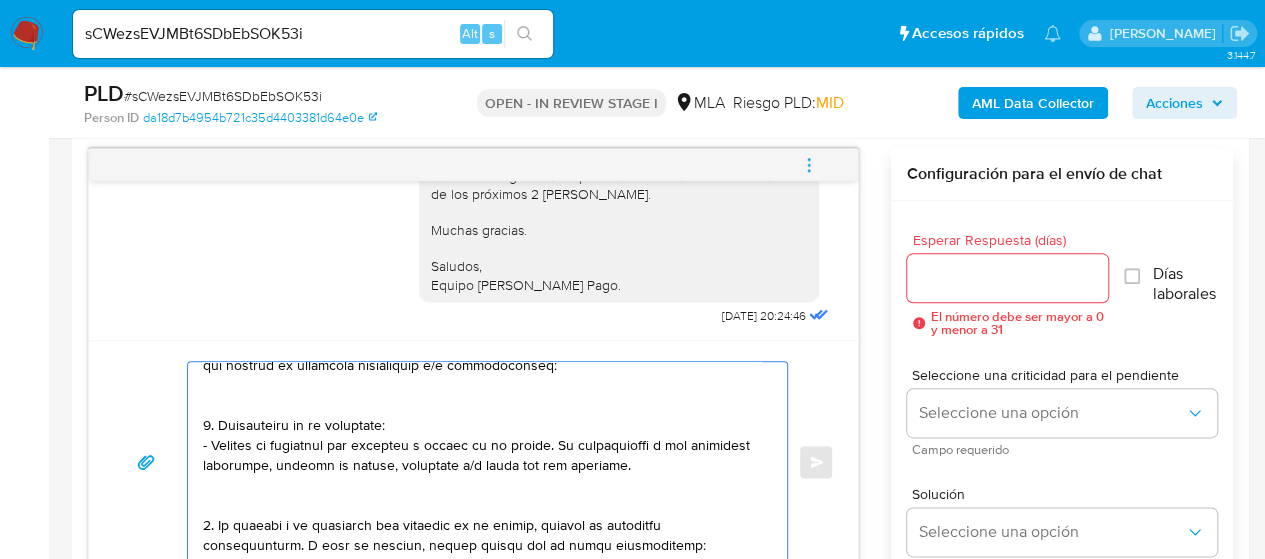 click at bounding box center (482, 462) 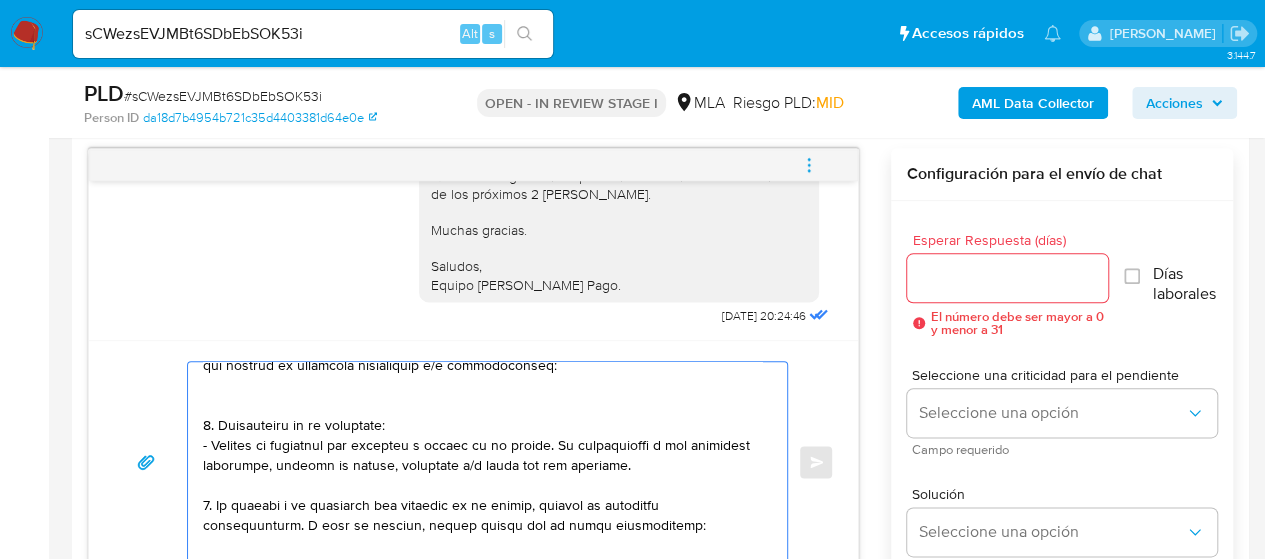 click at bounding box center [482, 462] 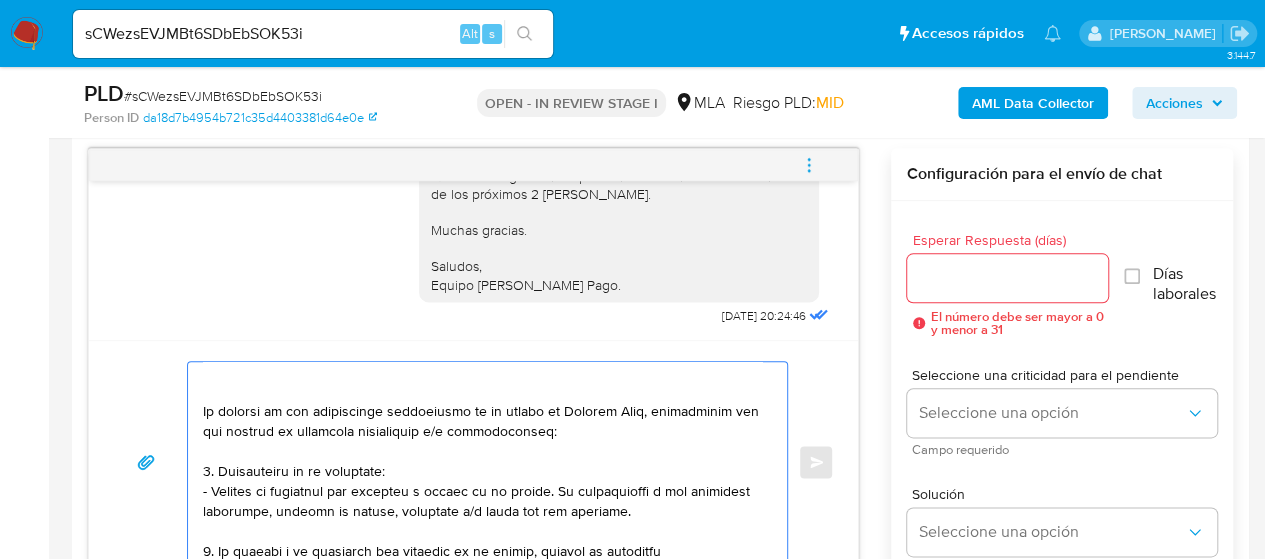 scroll, scrollTop: 0, scrollLeft: 0, axis: both 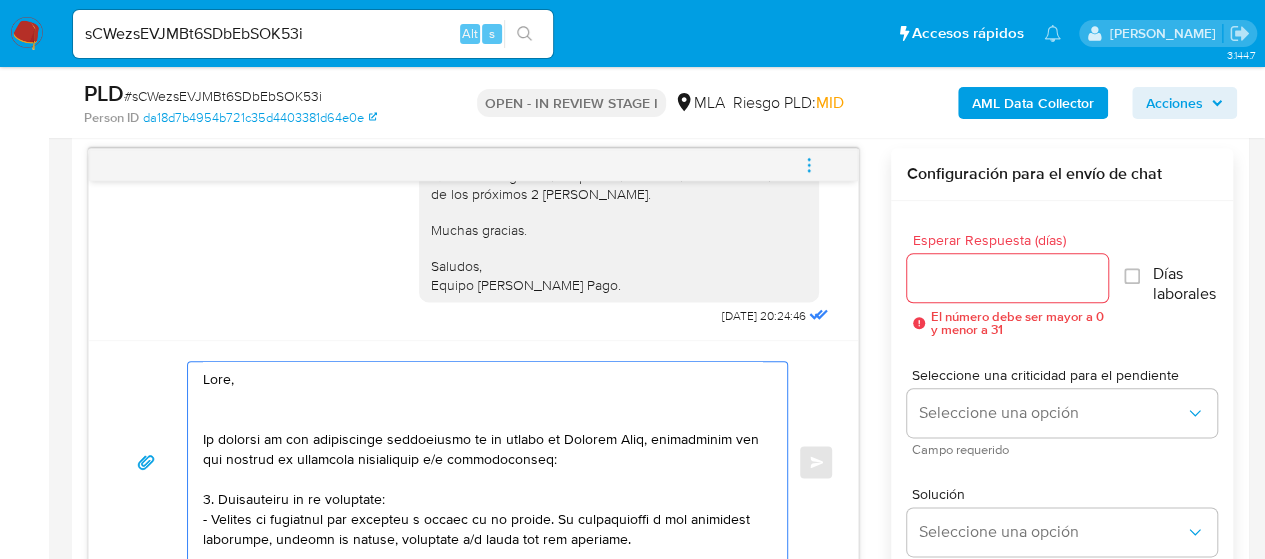 click at bounding box center (482, 462) 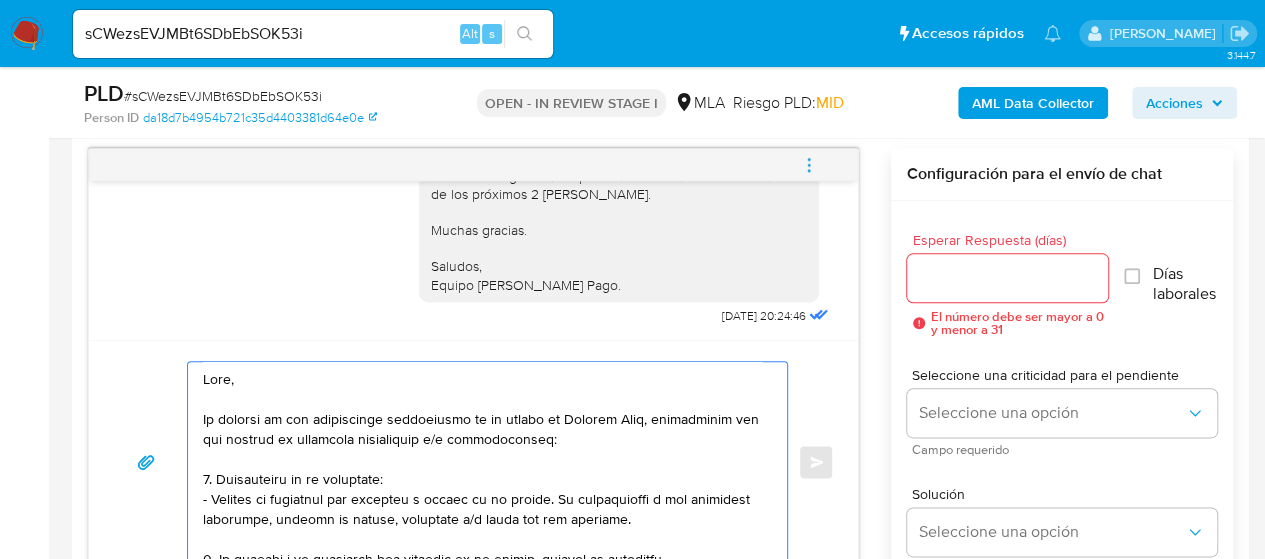 type on "Hola,
En función de las operaciones registradas en tu cuenta de Mercado Pago, necesitamos que nos brindes la siguiente información y/o documentación:
1. Descripción de la actividad:
- Detalla la actividad que realizas a través de tu cuenta. De corresponder a una actividad comercial, indicar el nombre, domicilio y/o sitio web del comercio.
2. De acuerdo a la actividad que realices en tu cuenta, adjunta la siguiente documentación. A modo de ejemplo, puedes enviar uno de estos comprobantes:
- Últimos 3 recibos de sueldo/jubilación.
- Últimas 6 Declaraciones Juradas de Ingresos Brutos (donde se visualice la base imponible).
Tené en cuenta que, además de los ejemplos mencionados, podés adjuntar voluntariamente cualquier otra documentación adicional que consideres útil para respaldar los movimientos sobre los que te consultamos.
3. Proporciona el vínculo con la siguiente contraparte con la que operaste, el motivo de las transacciones y documentación de respaldo:
- Natalia Mariel Rodriguez - CUIT 2331913..." 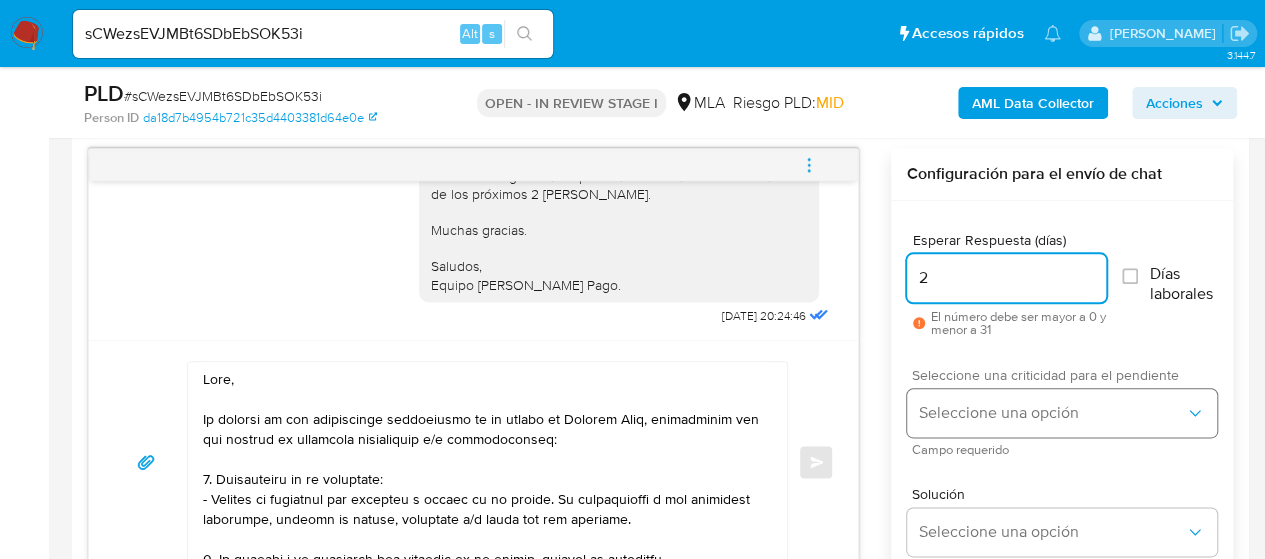type on "2" 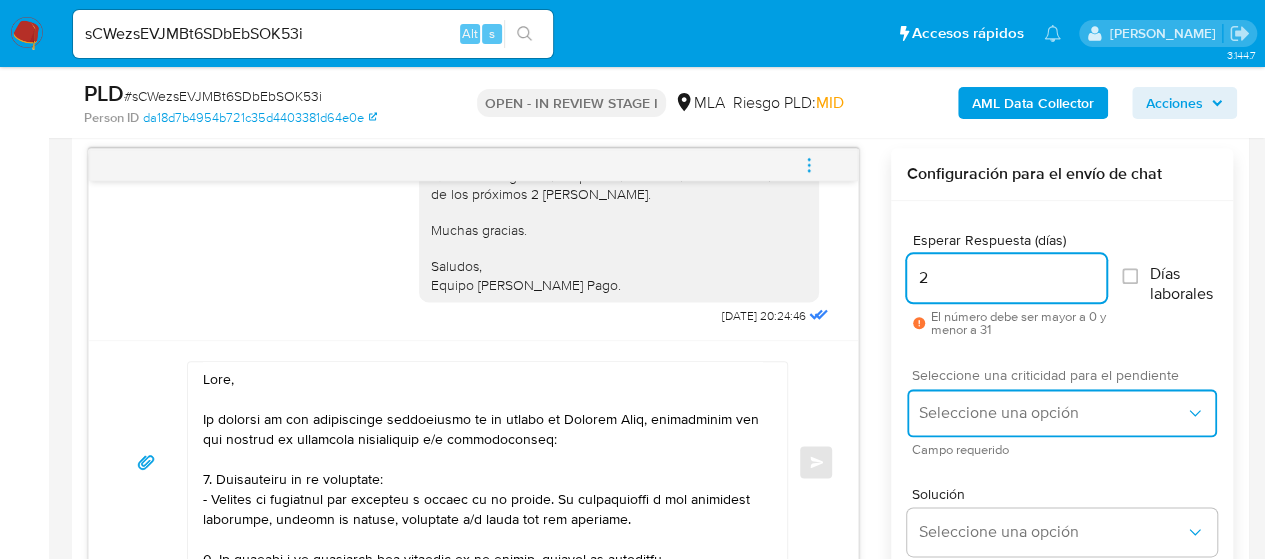 click on "Seleccione una opción" at bounding box center (1052, 413) 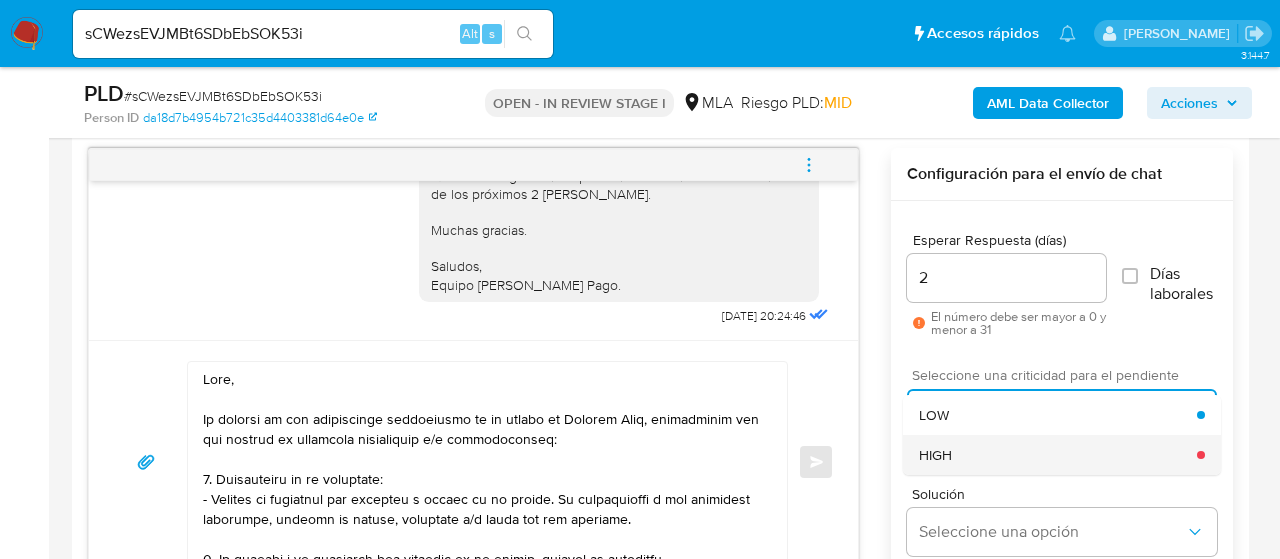 click on "HIGH" at bounding box center (1058, 455) 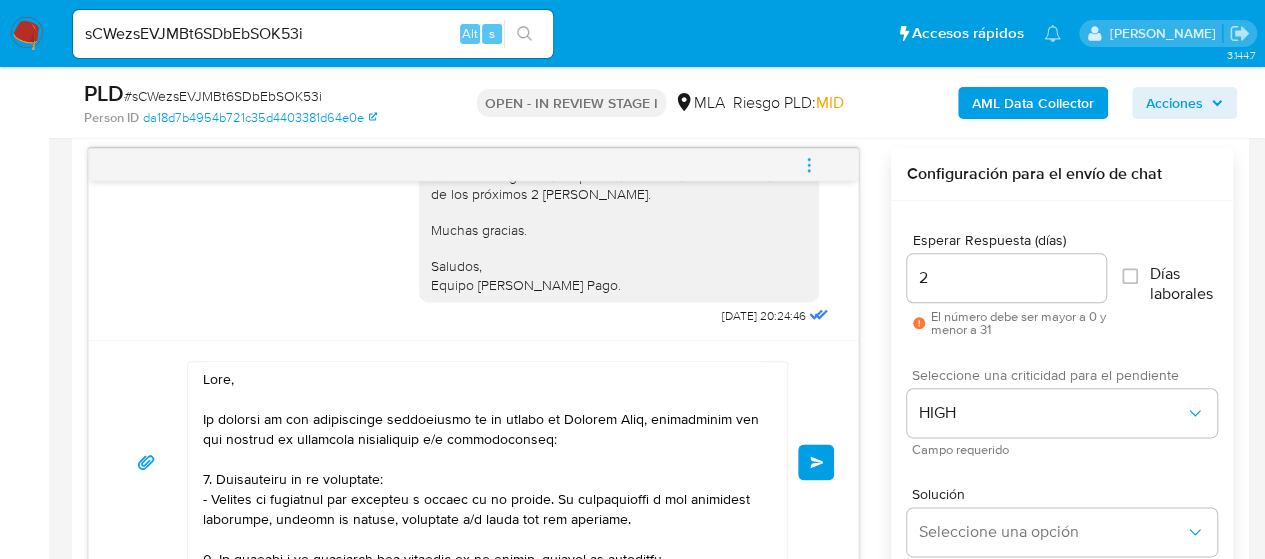 click on "Enviar" at bounding box center [816, 462] 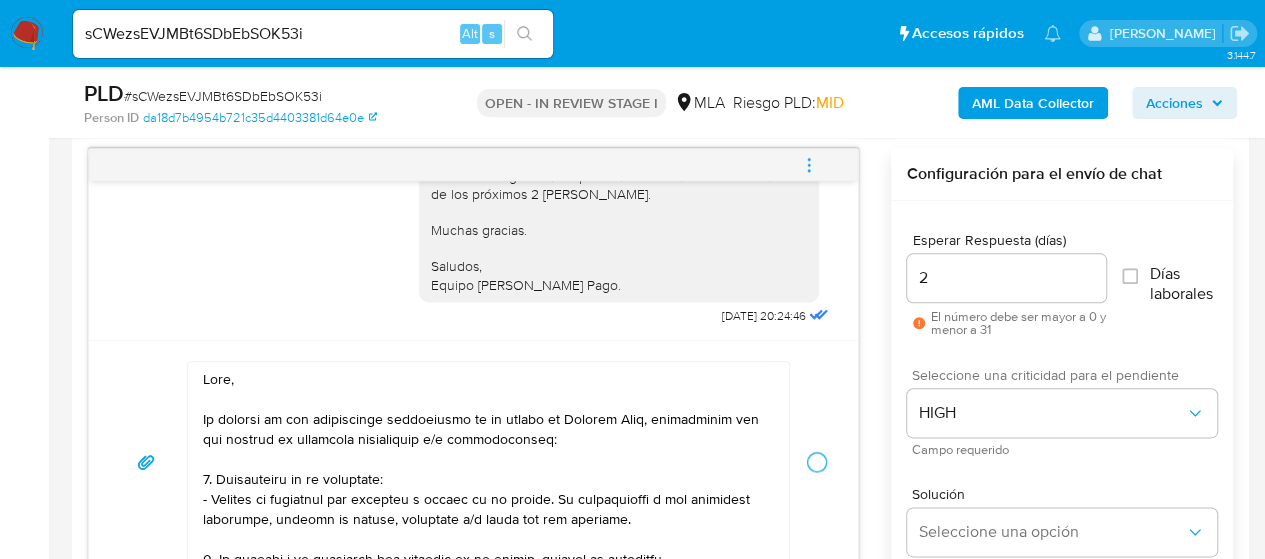type 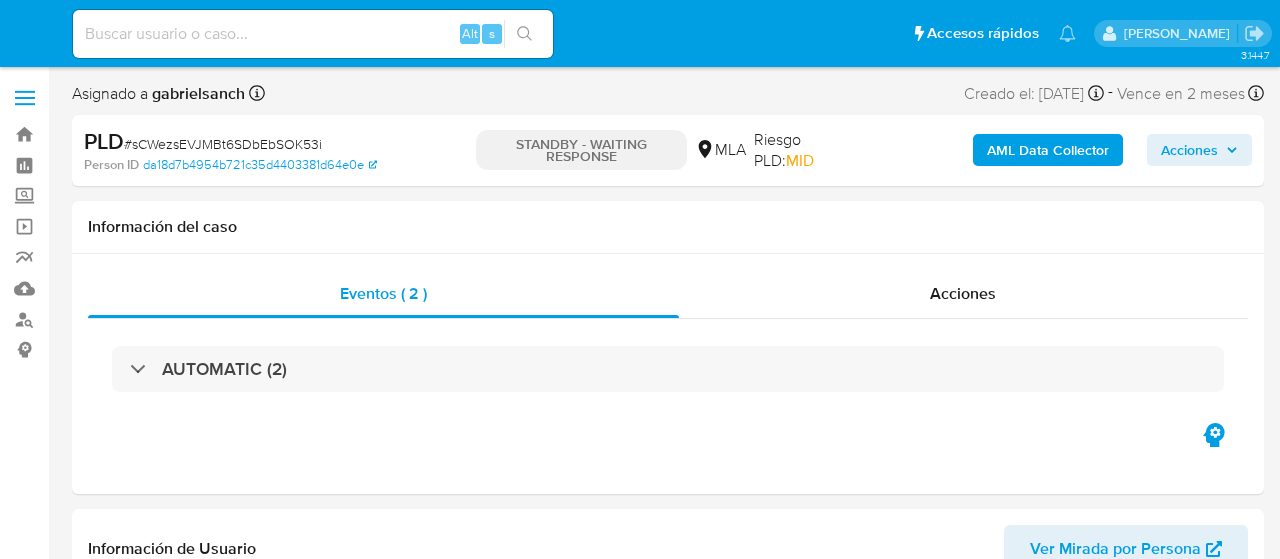 select on "10" 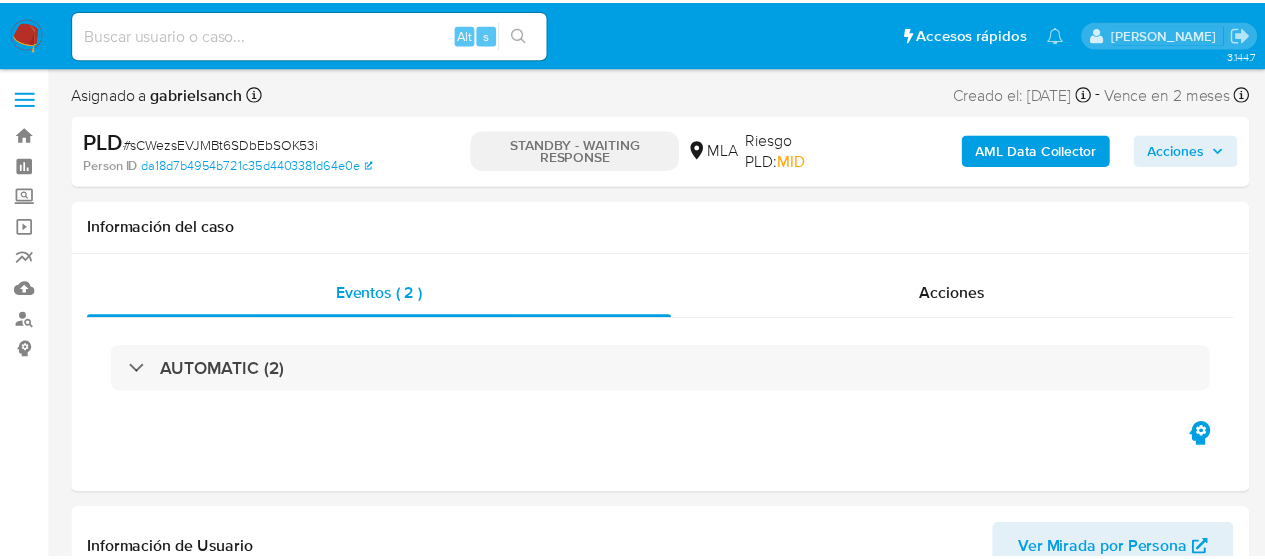 scroll, scrollTop: 0, scrollLeft: 0, axis: both 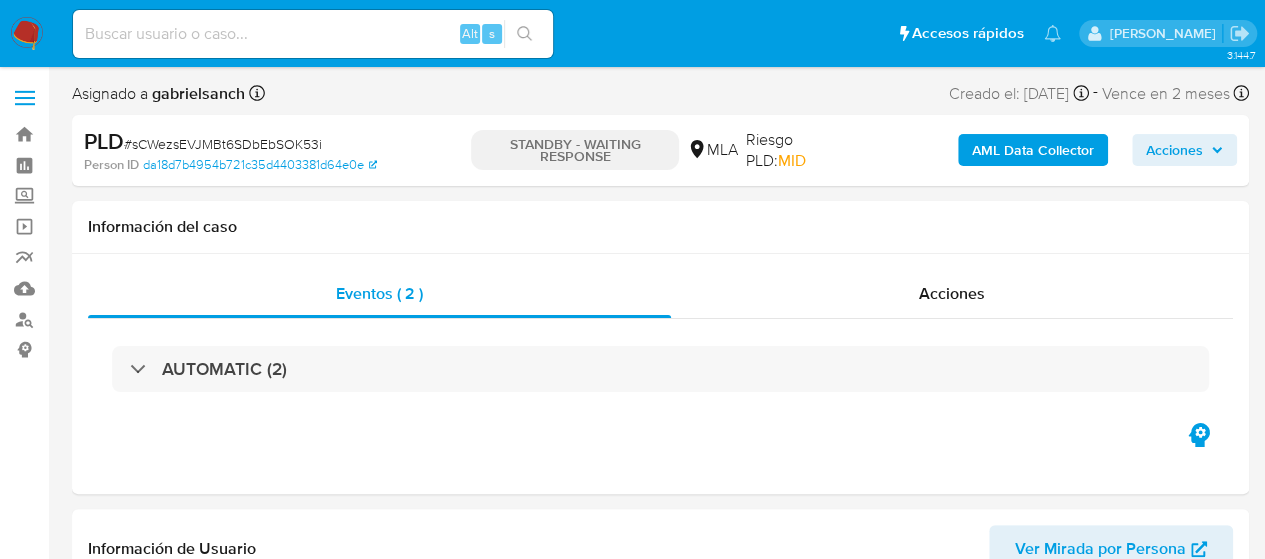 click on "Alt s" at bounding box center (313, 34) 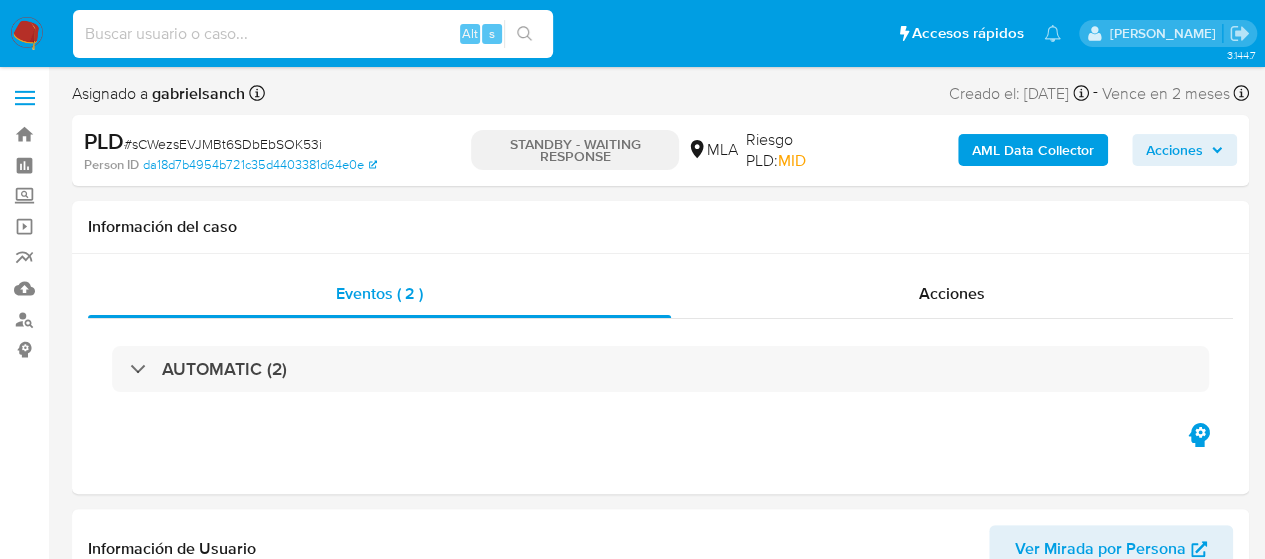 click at bounding box center [313, 34] 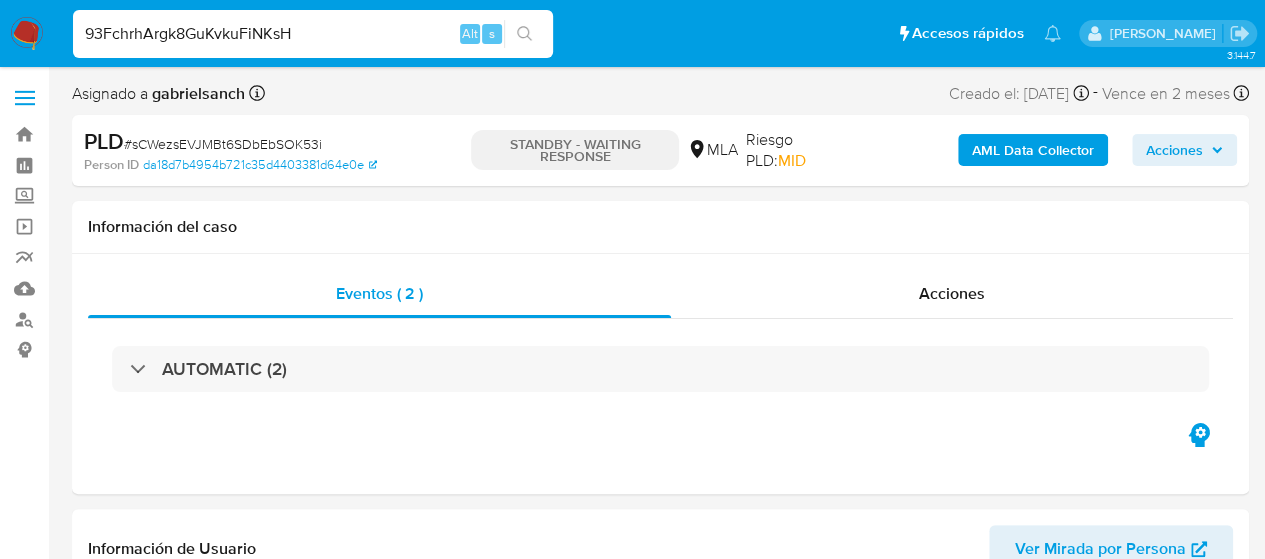 type on "93FchrhArgk8GuKvkuFiNKsH" 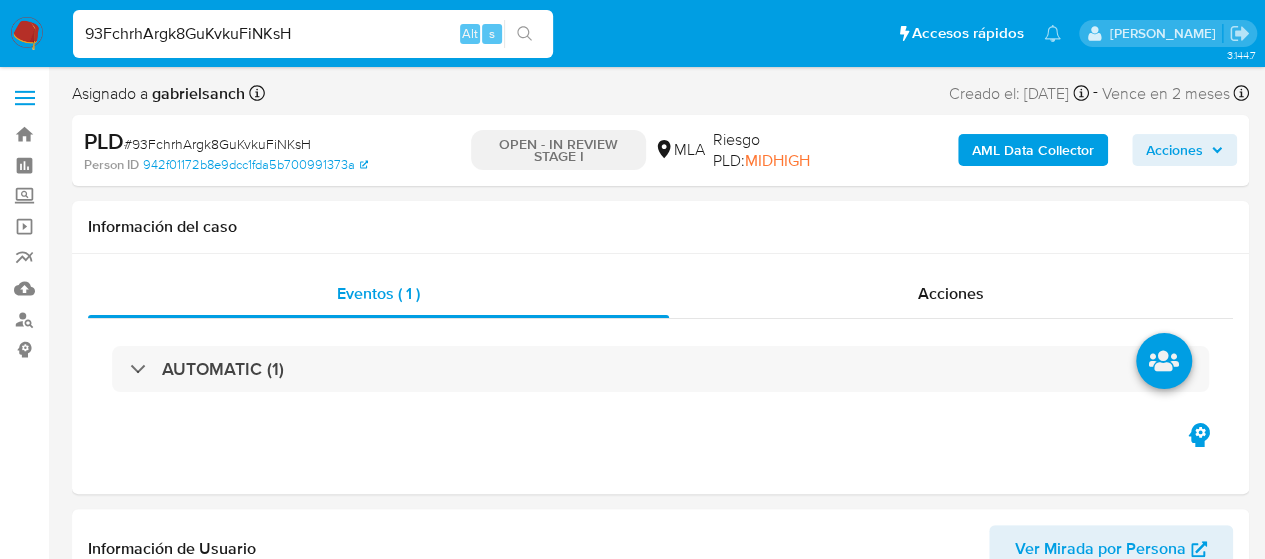 select on "10" 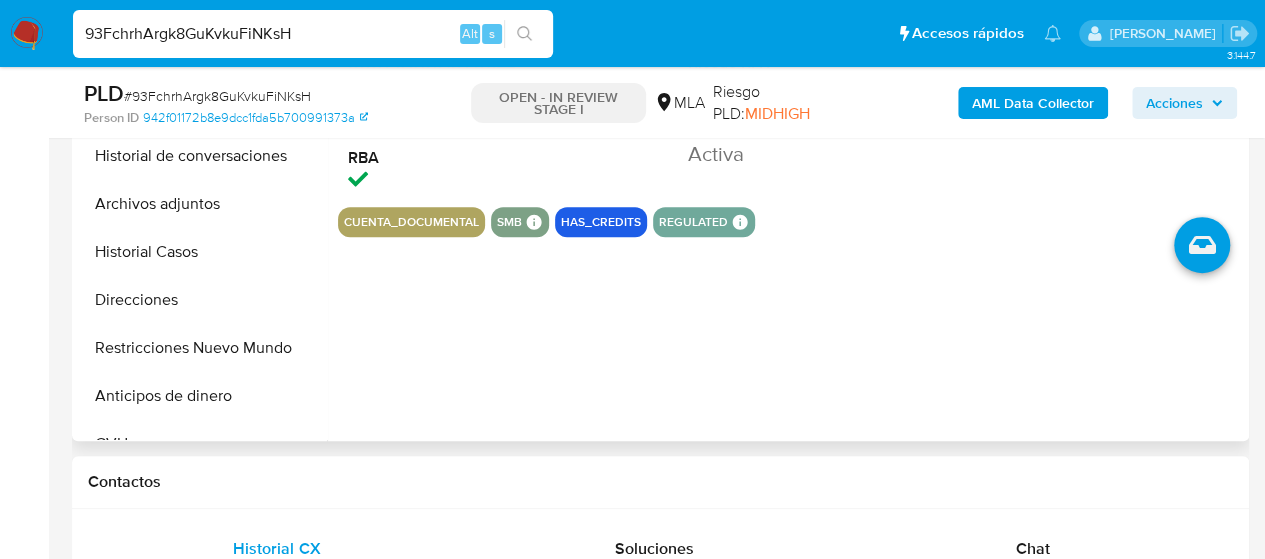 scroll, scrollTop: 600, scrollLeft: 0, axis: vertical 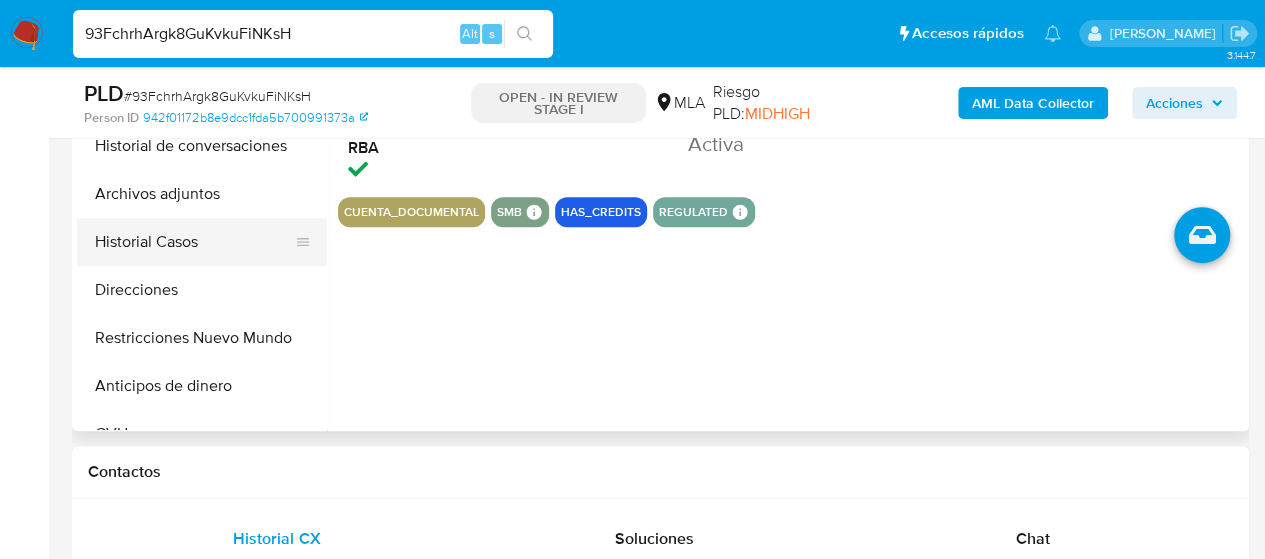 click on "Historial Casos" at bounding box center (194, 242) 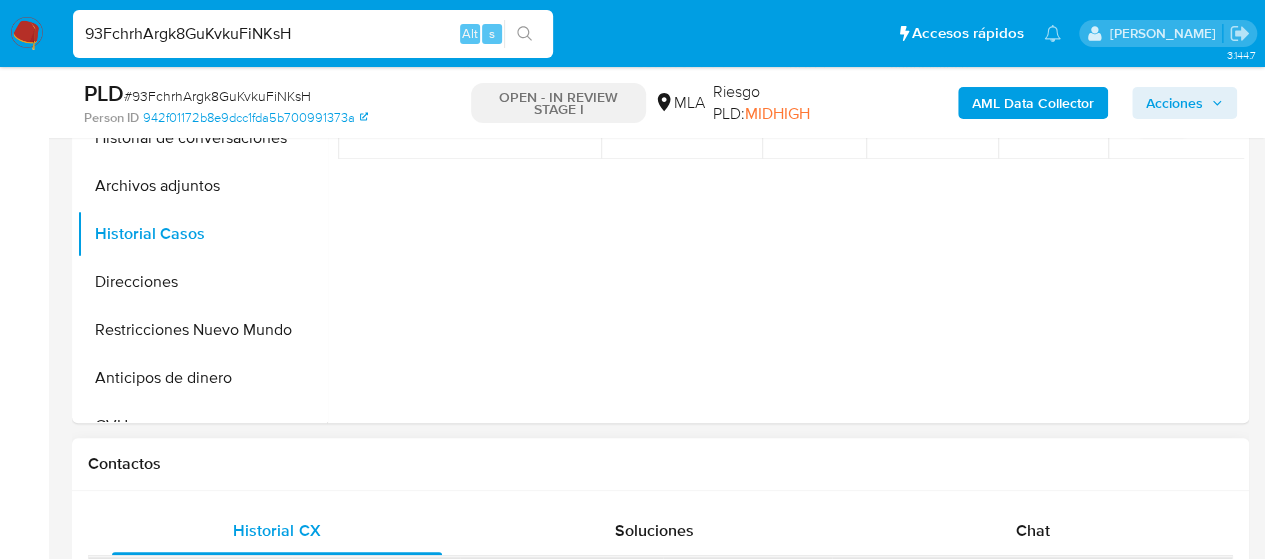 scroll, scrollTop: 800, scrollLeft: 0, axis: vertical 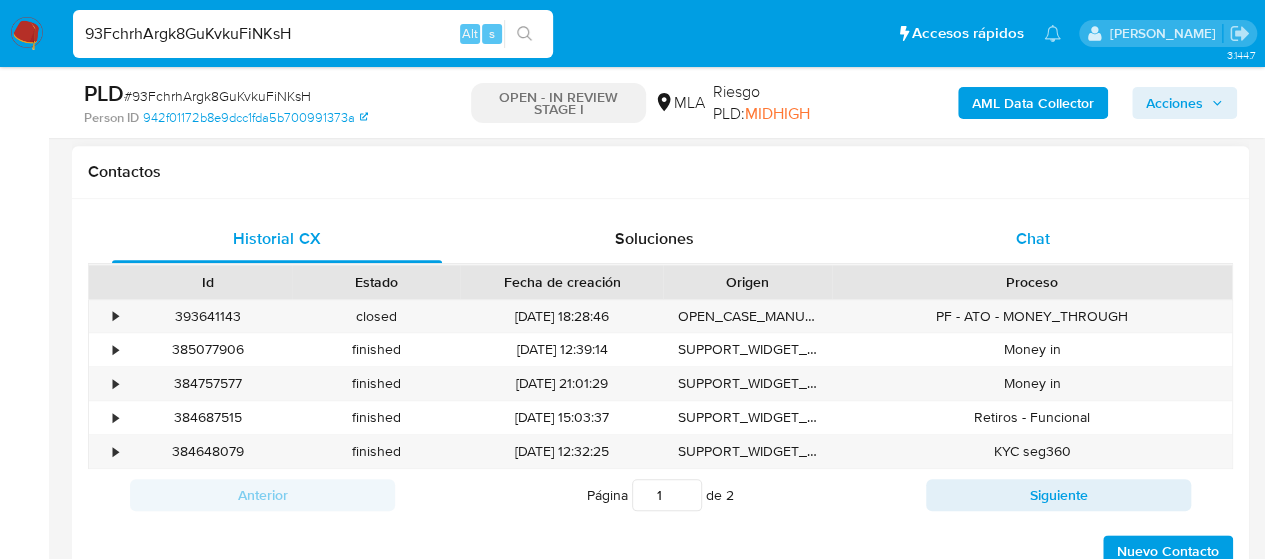 click on "Chat" at bounding box center [1033, 239] 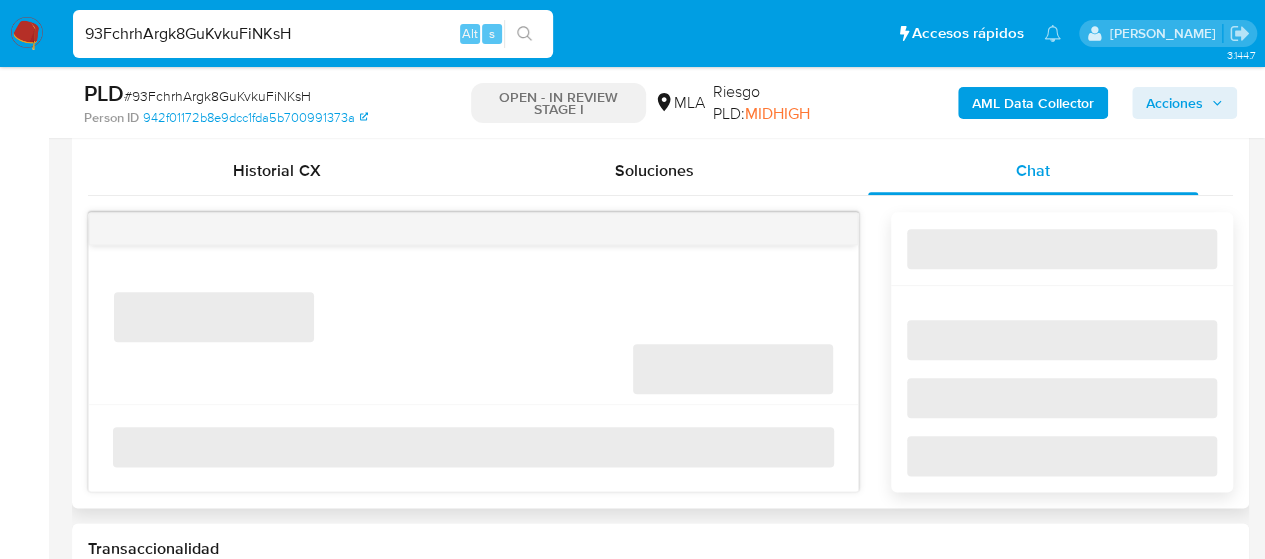 scroll, scrollTop: 1000, scrollLeft: 0, axis: vertical 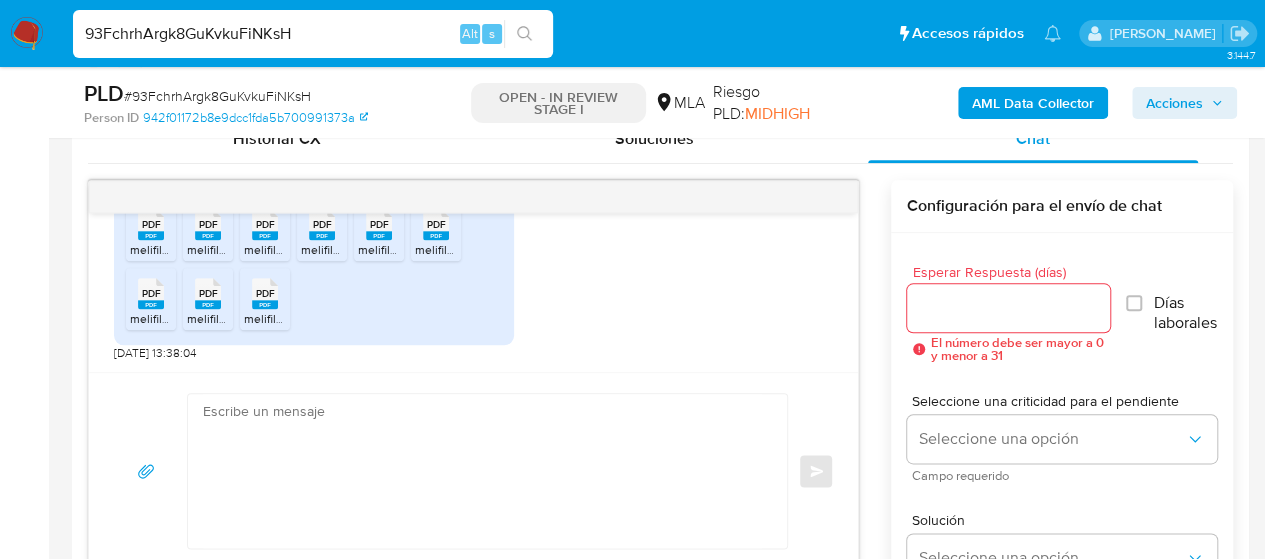 click at bounding box center [482, 471] 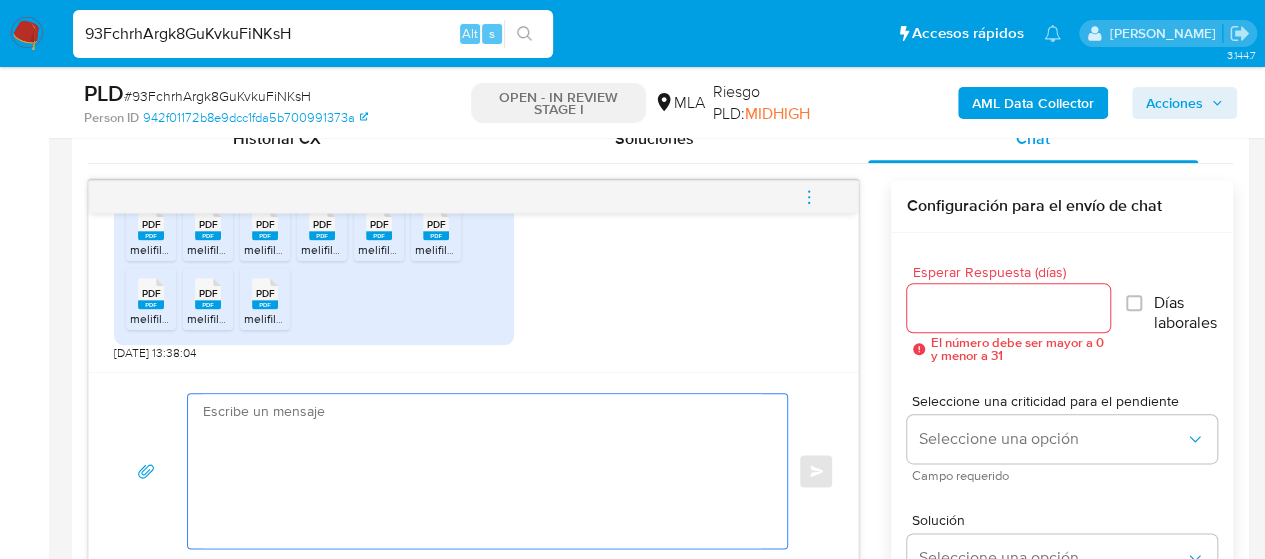 paste on "Hola,
En función de las operaciones registradas en tu cuenta de Mercado Pago, necesitamos que nos brindes la siguiente información y/o documentación:
De acuerdo a la actividad que realices en tu cuenta, adjunta la siguiente documentación. A modo de ejemplo, puedes enviar uno de estos comprobantes:
- Certificación contable de ingresos legalizada ante el Consejo Profesional de Ciencias Económicas, que contemple los últimos 6 meses y en la cual se detalle:
1) Monto total de capital inicial destinado para el intercambio (detallando origen de los fondos con su documentación de respaldo);
2) Detalle de los intercambios de criptoactivos (operación por operación);
3) Ganancia total obtenida por dichas operaciones.
Además, debe constar la documentación de respaldo utilizada para la elaboración de la certificación.
Es importante que sepas que, en caso de no responder a lo solicitado o si lo presentado resulta insuficiente, tu cuenta podría ser inhabilitada de acuerdo a los términos y condiciones de uso d..." 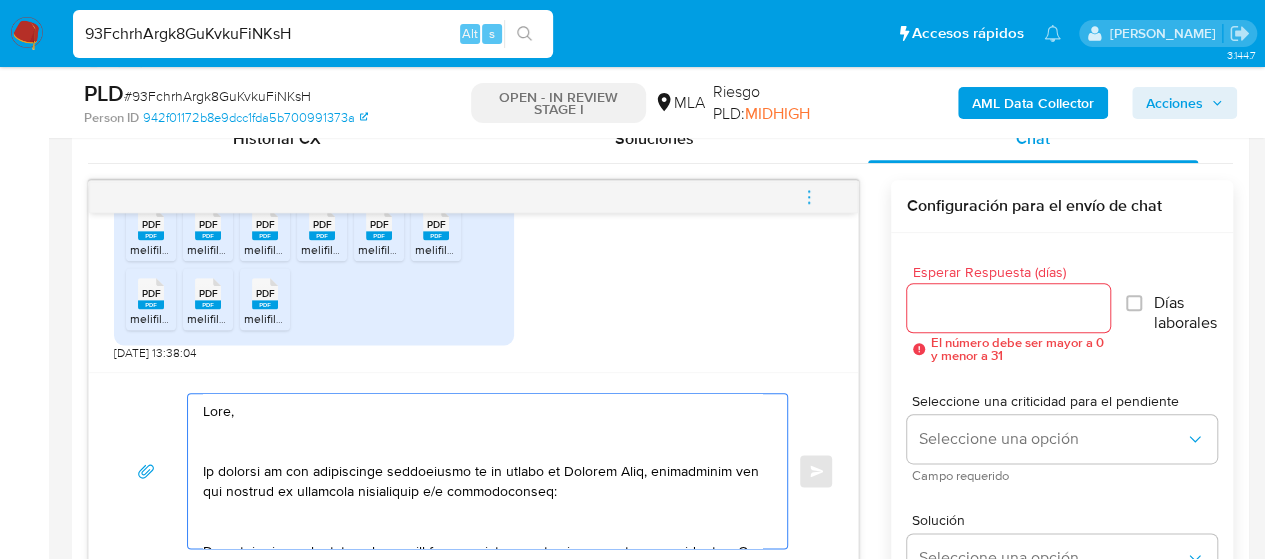 scroll, scrollTop: 587, scrollLeft: 0, axis: vertical 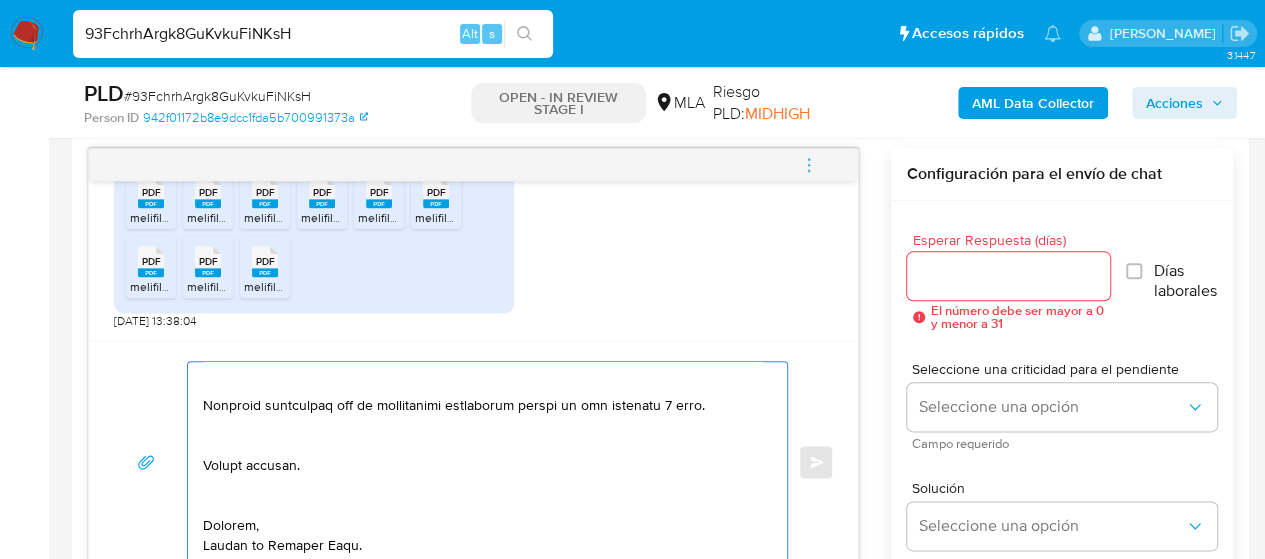 click at bounding box center [482, 462] 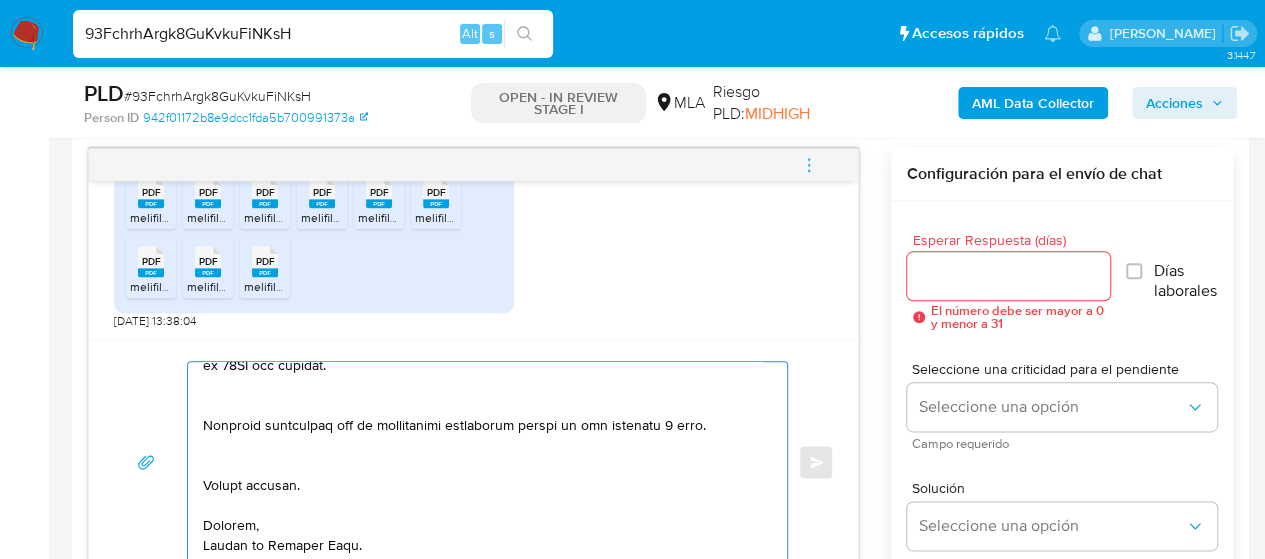 click at bounding box center [482, 462] 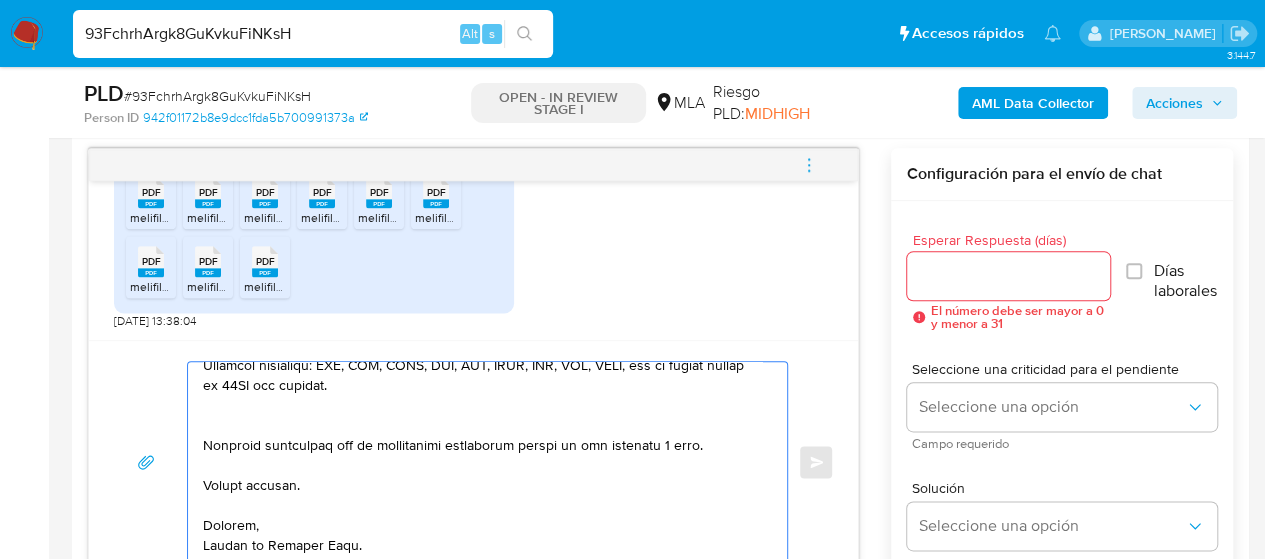 click at bounding box center (482, 462) 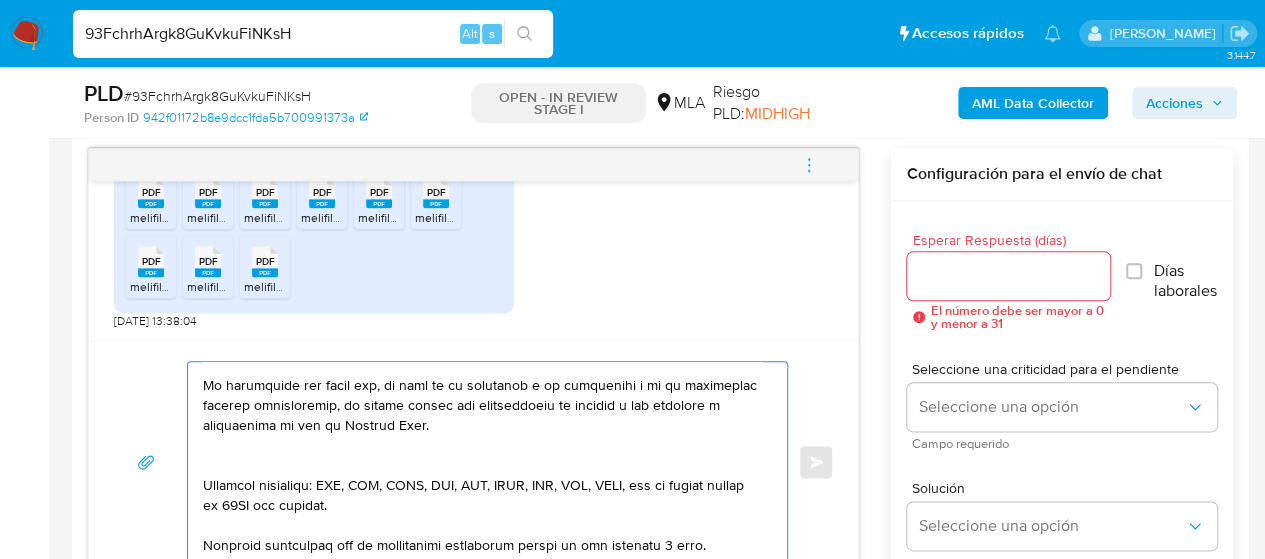 click at bounding box center (482, 462) 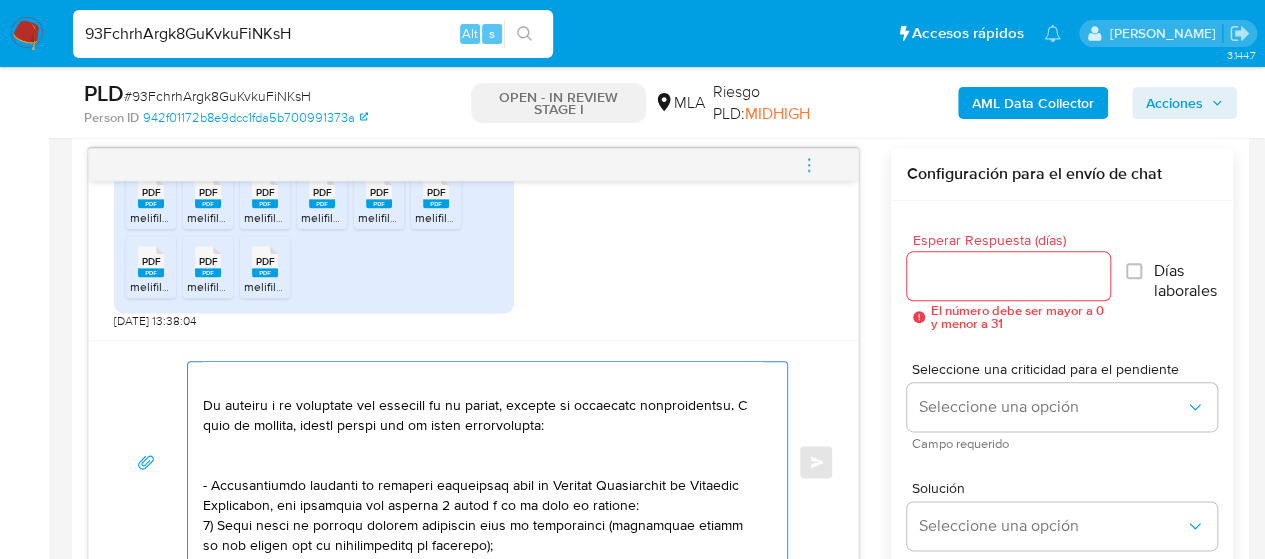 click at bounding box center (482, 462) 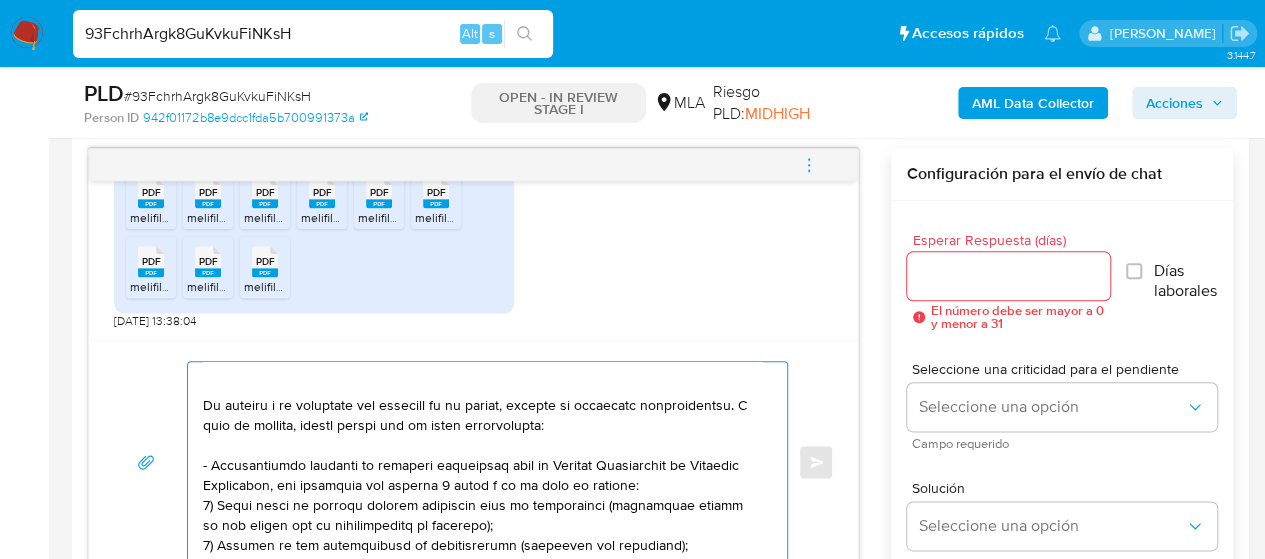 scroll, scrollTop: 14, scrollLeft: 0, axis: vertical 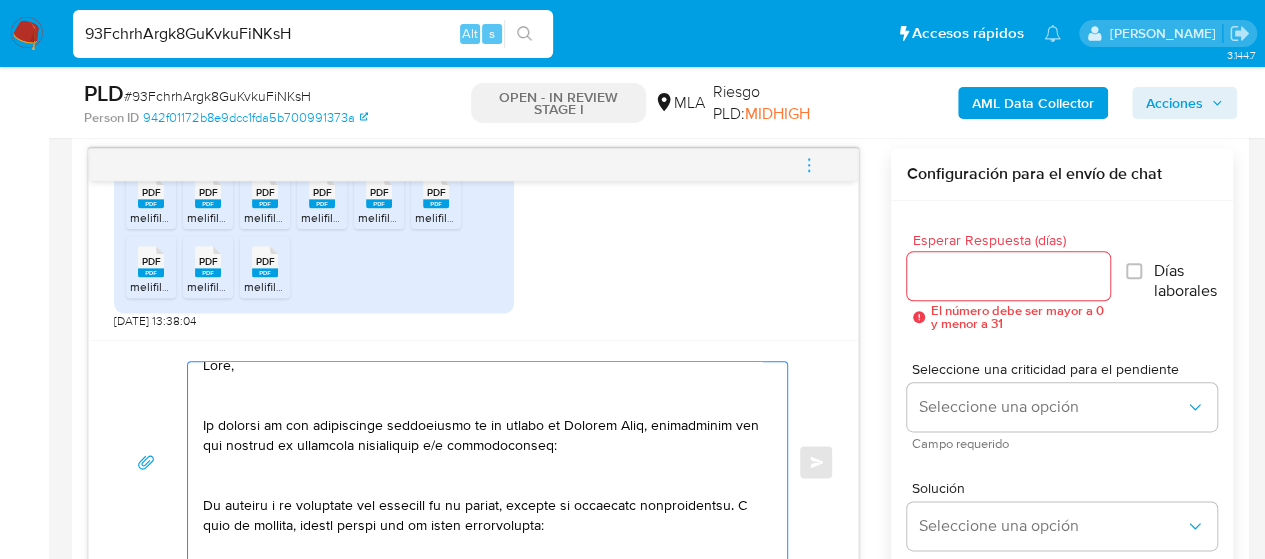 click at bounding box center (482, 462) 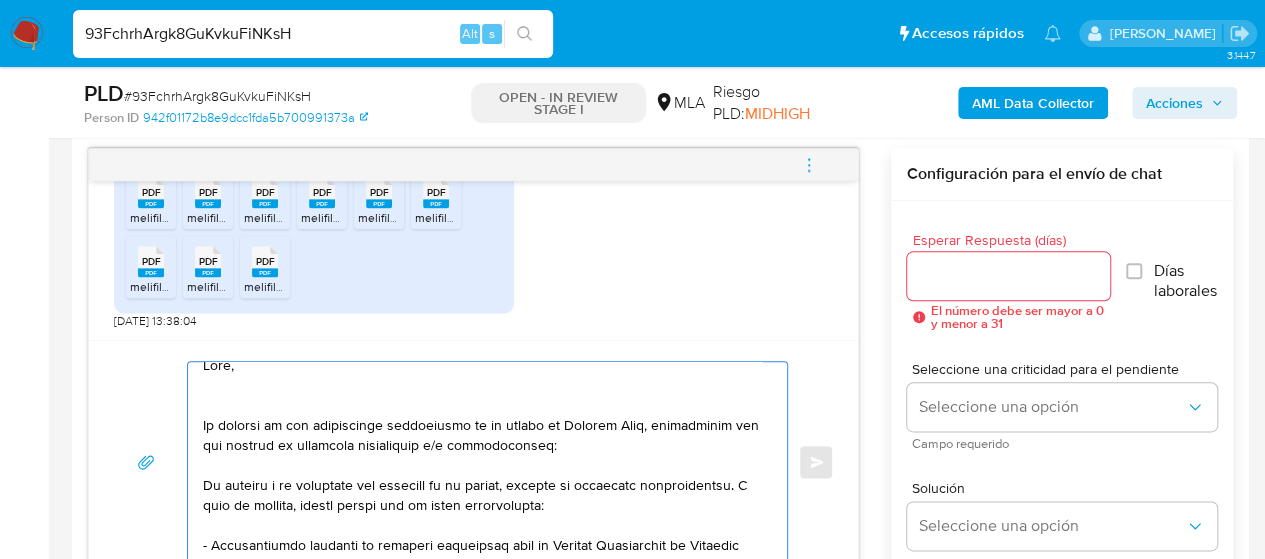 click at bounding box center [482, 462] 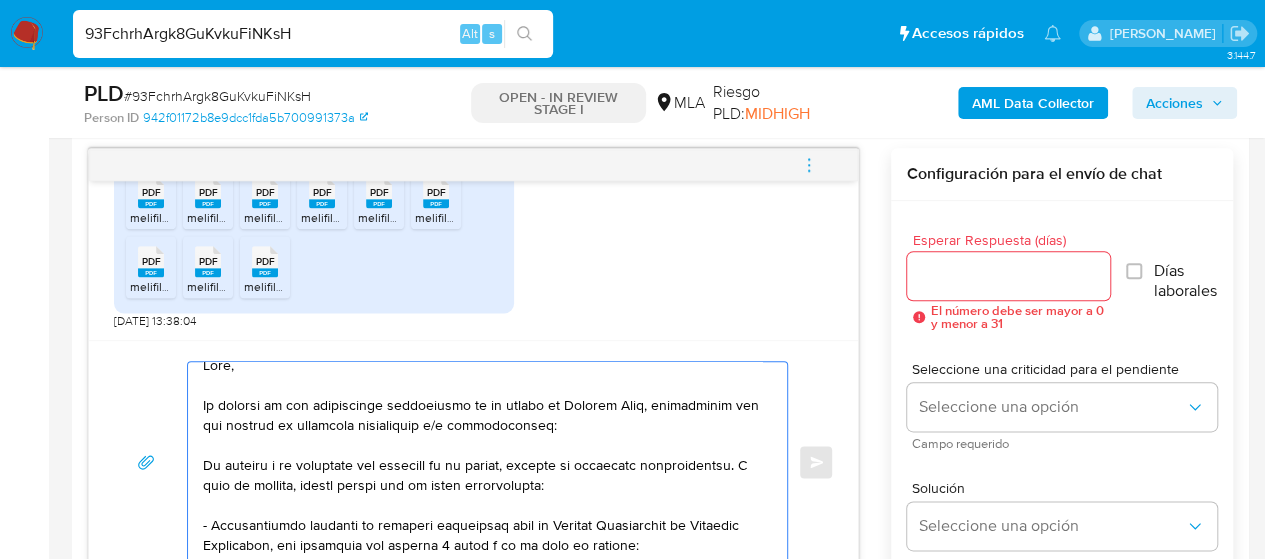 click at bounding box center (482, 462) 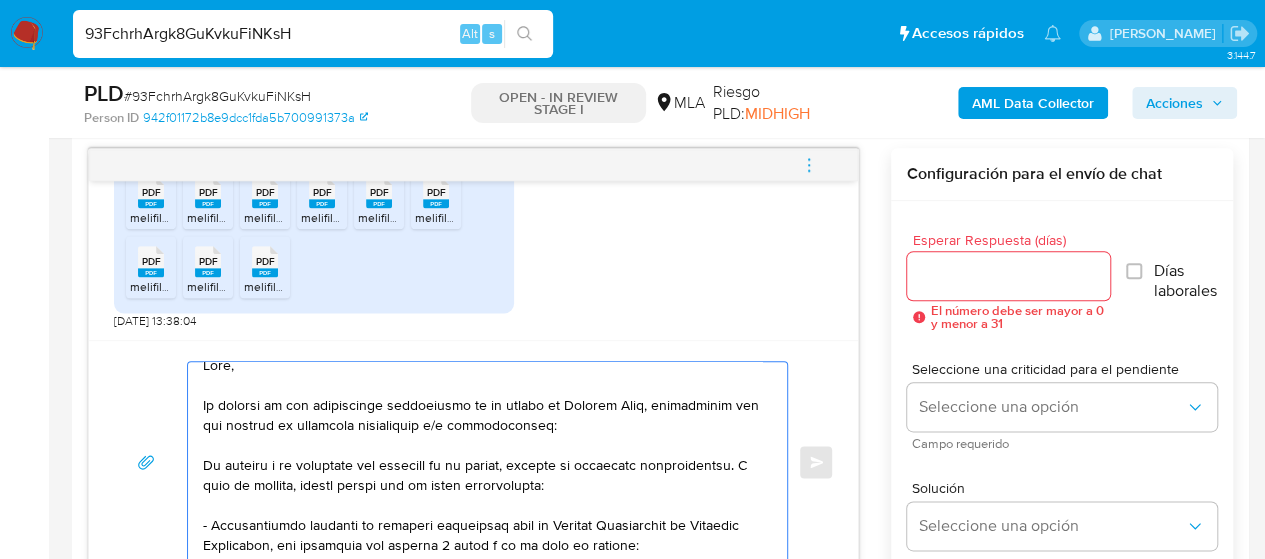scroll, scrollTop: 6, scrollLeft: 0, axis: vertical 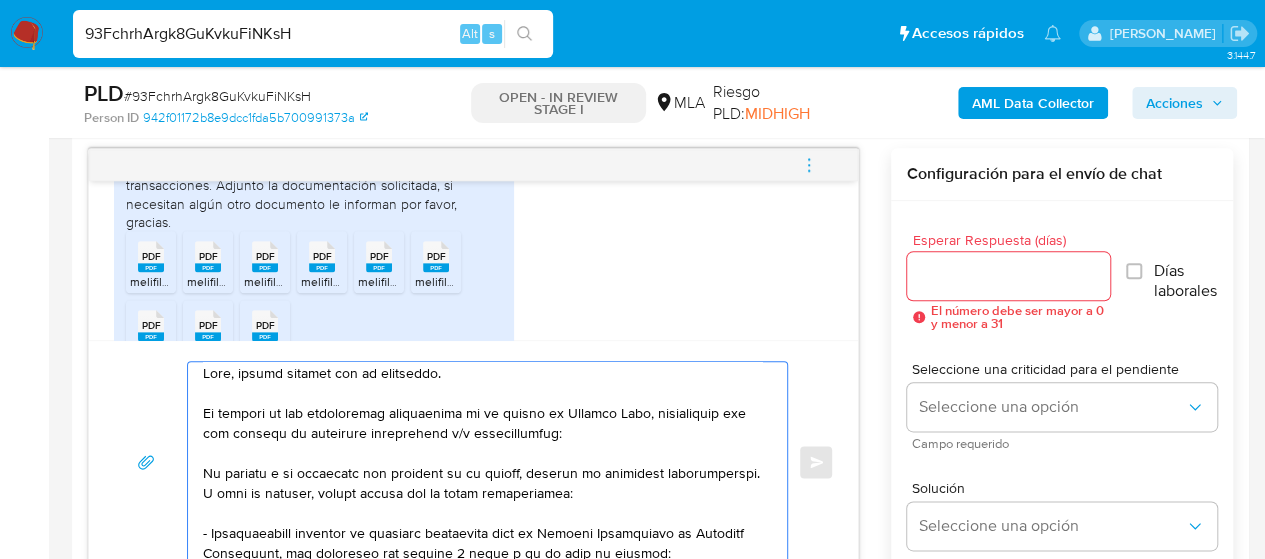 type on "Hola, muchas gracias por tu respuesta.
En función de las operaciones registradas en tu cuenta de Mercado Pago, necesitamos que nos brindes la siguiente información y/o documentación:
De acuerdo a la actividad que realices en tu cuenta, adjunta la siguiente documentación. A modo de ejemplo, puedes enviar uno de estos comprobantes:
- Certificación contable de ingresos legalizada ante el Consejo Profesional de Ciencias Económicas, que contemple los últimos 6 meses y en la cual se detalle:
1) Monto total de capital inicial destinado para el intercambio (detallando origen de los fondos con su documentación de respaldo);
2) Detalle de los intercambios de criptoactivos (operación por operación);
3) Ganancia total obtenida por dichas operaciones.
Además, debe constar la documentación de respaldo utilizada para la elaboración de la certificación.
Es importante que sepas que, en caso de no responder a lo solicitado o si lo presentado resulta insuficiente, tu cuenta podría ser inhabilitada de acuerdo a los té..." 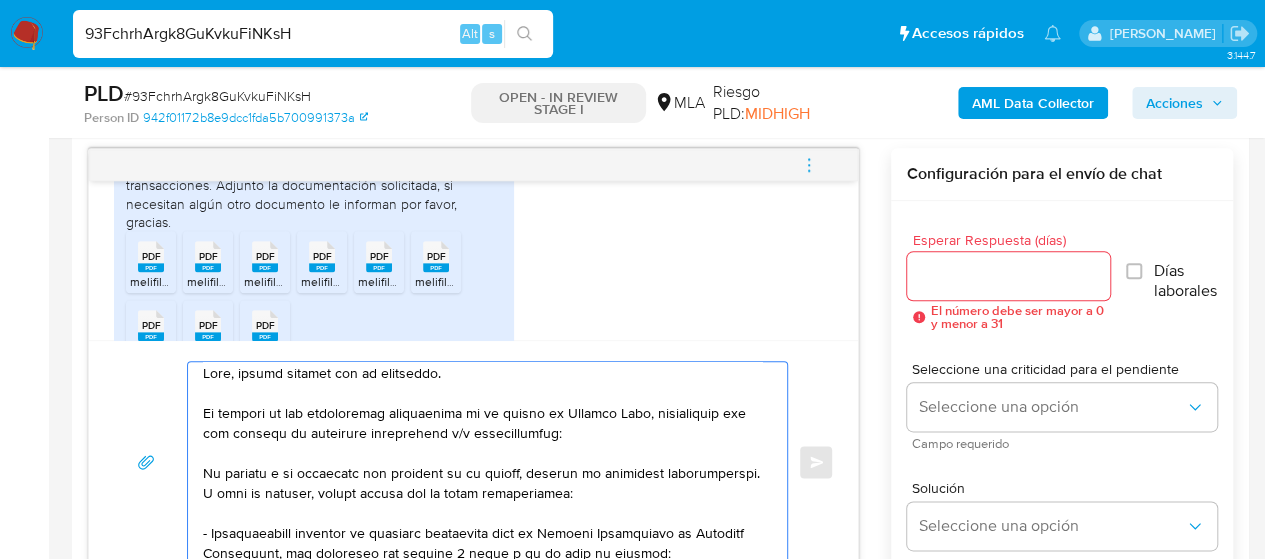 scroll, scrollTop: 1409, scrollLeft: 0, axis: vertical 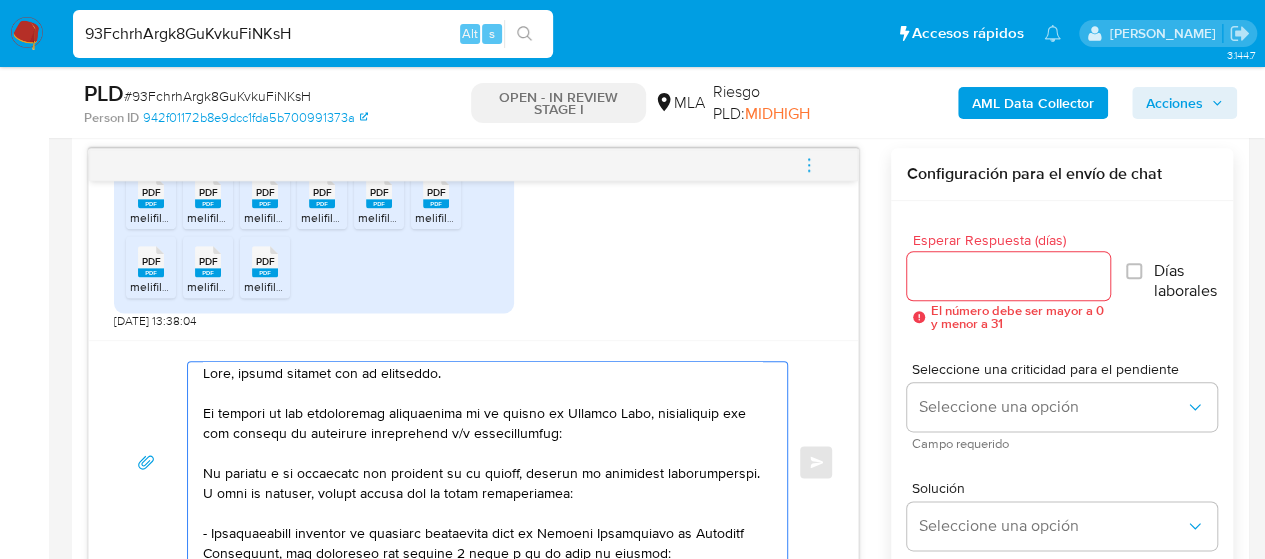 click on "Esperar Respuesta (días)" at bounding box center (1008, 276) 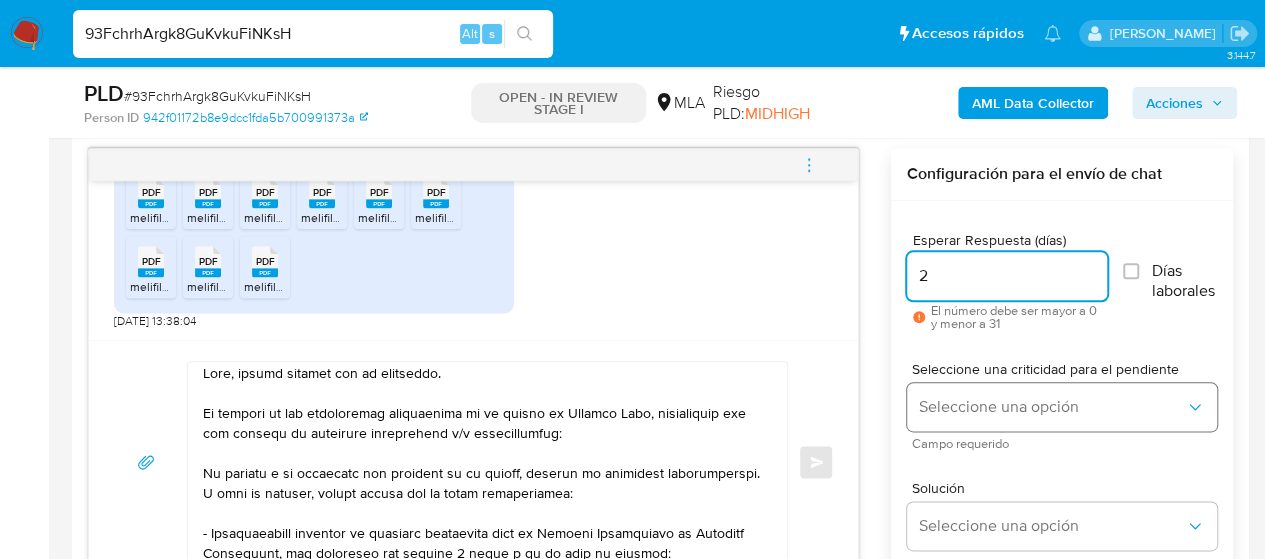type on "2" 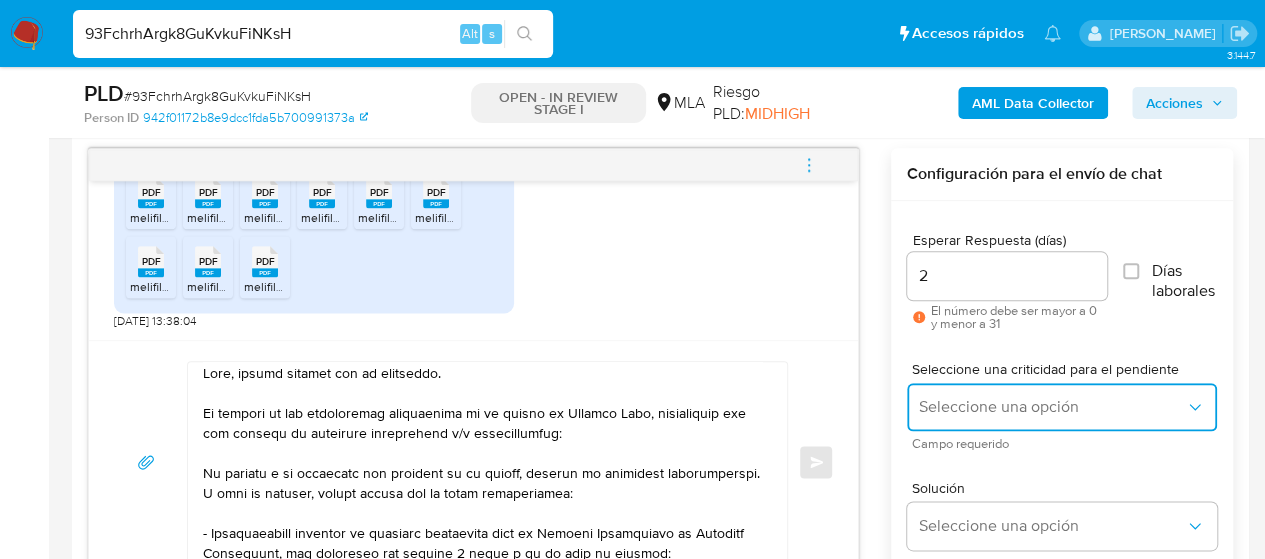 click on "Seleccione una opción" at bounding box center [1062, 407] 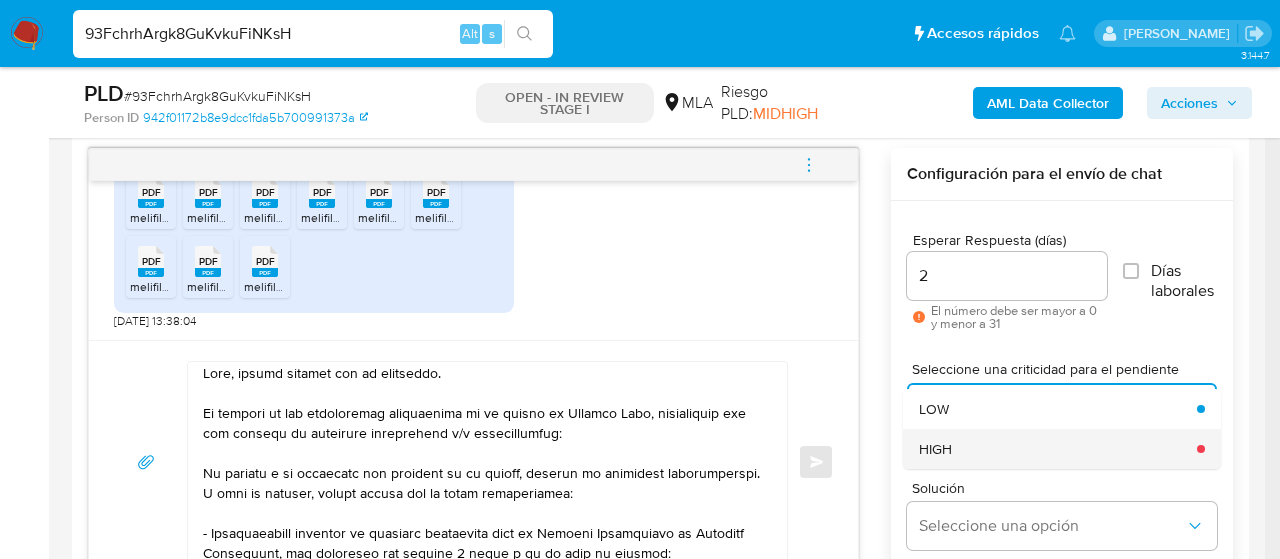 click on "HIGH" at bounding box center [1052, 449] 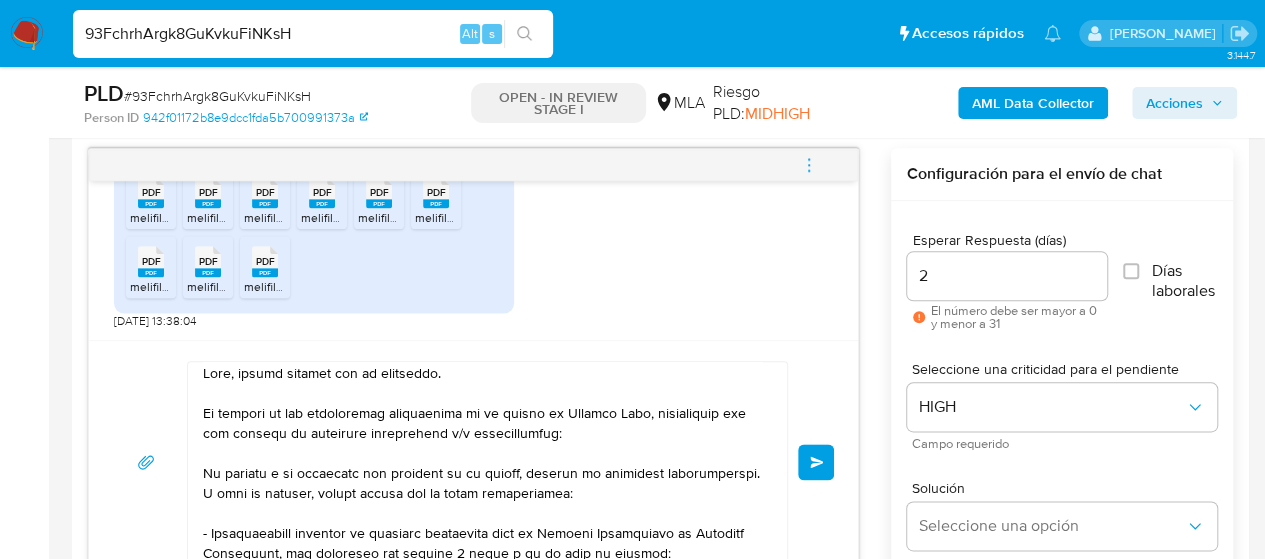 click on "Enviar" at bounding box center (817, 462) 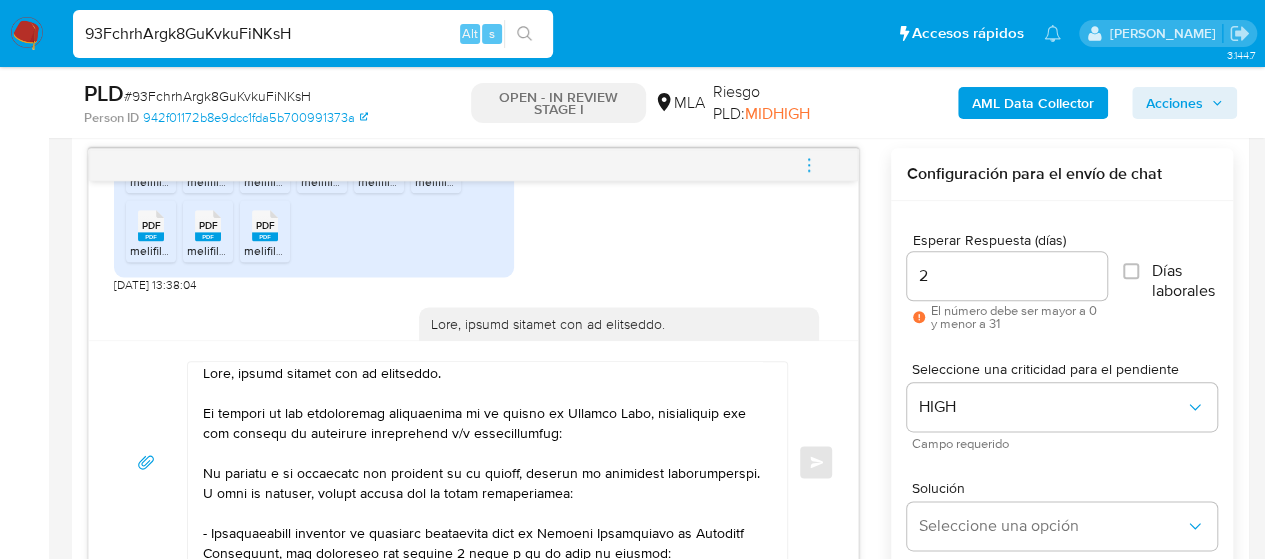 type 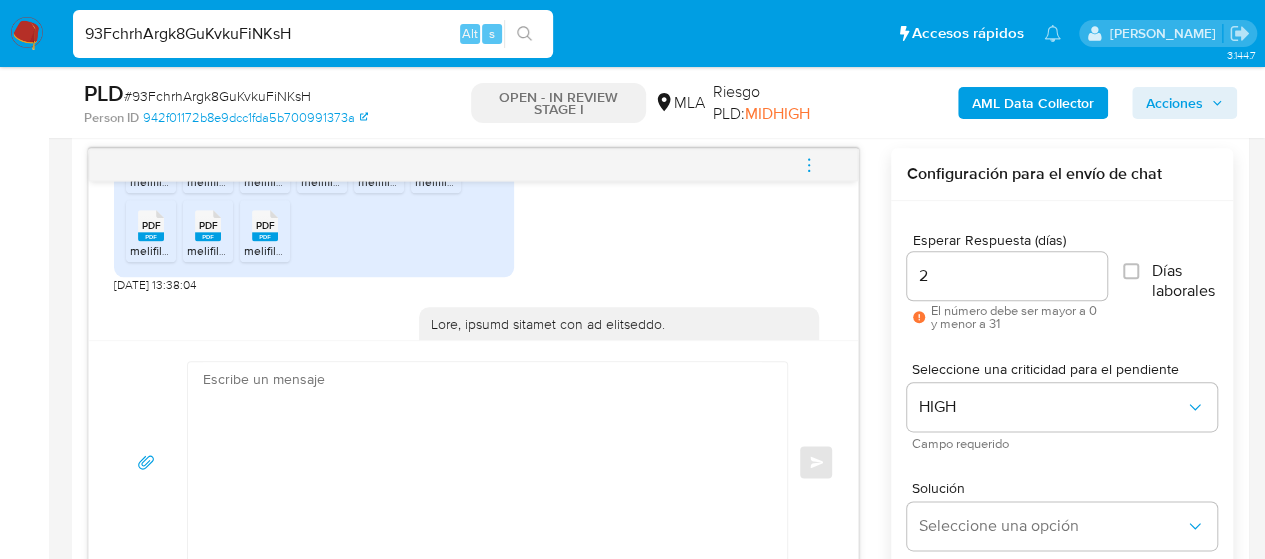 scroll, scrollTop: 0, scrollLeft: 0, axis: both 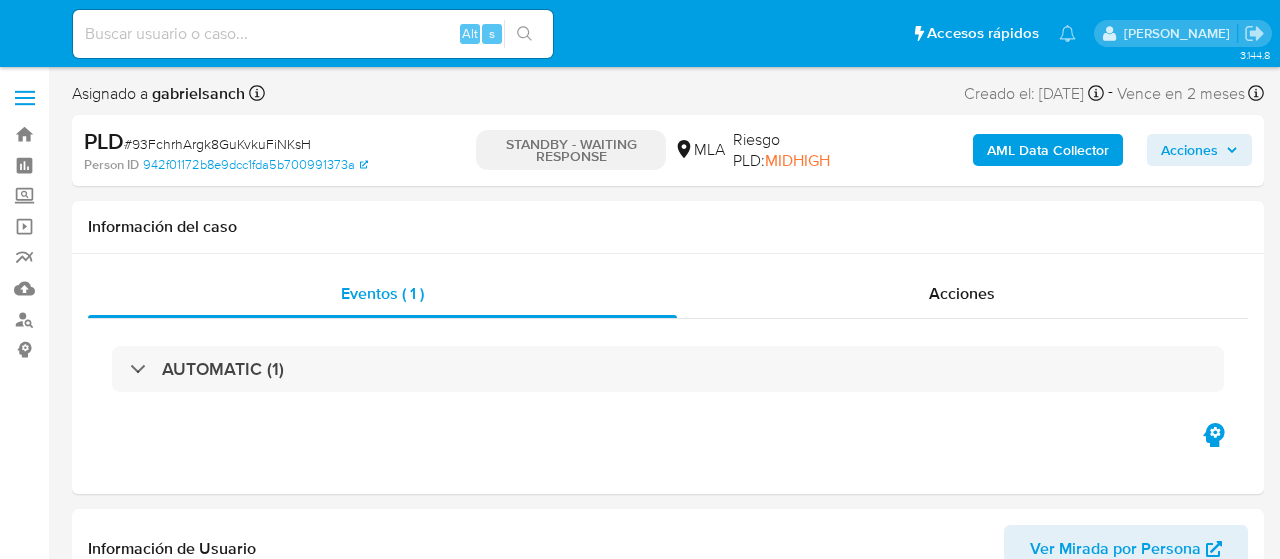 select on "10" 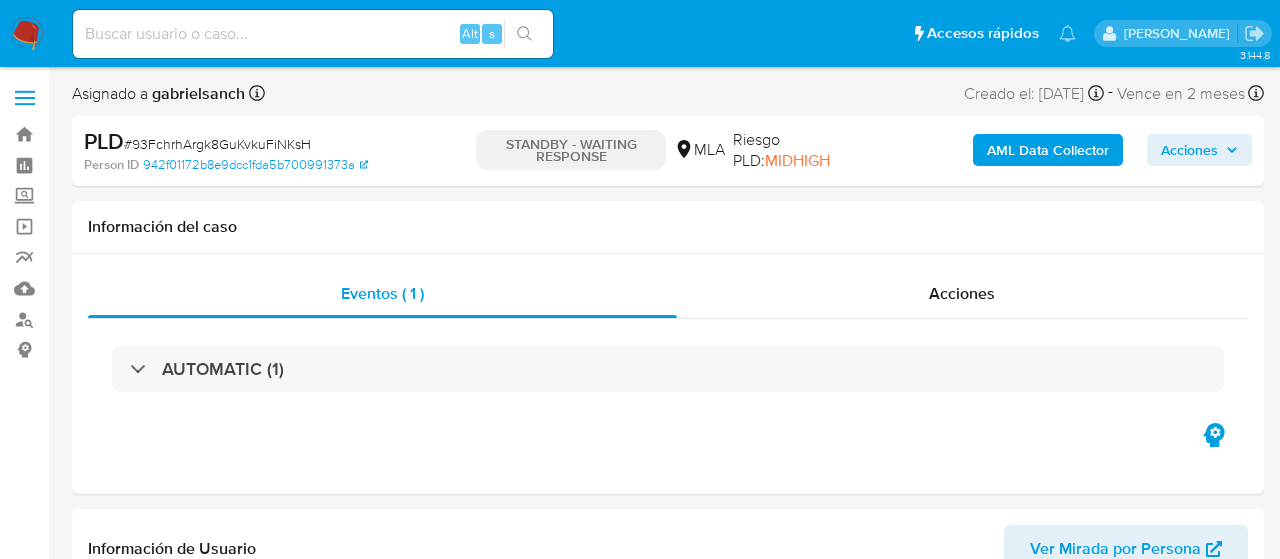 scroll, scrollTop: 0, scrollLeft: 0, axis: both 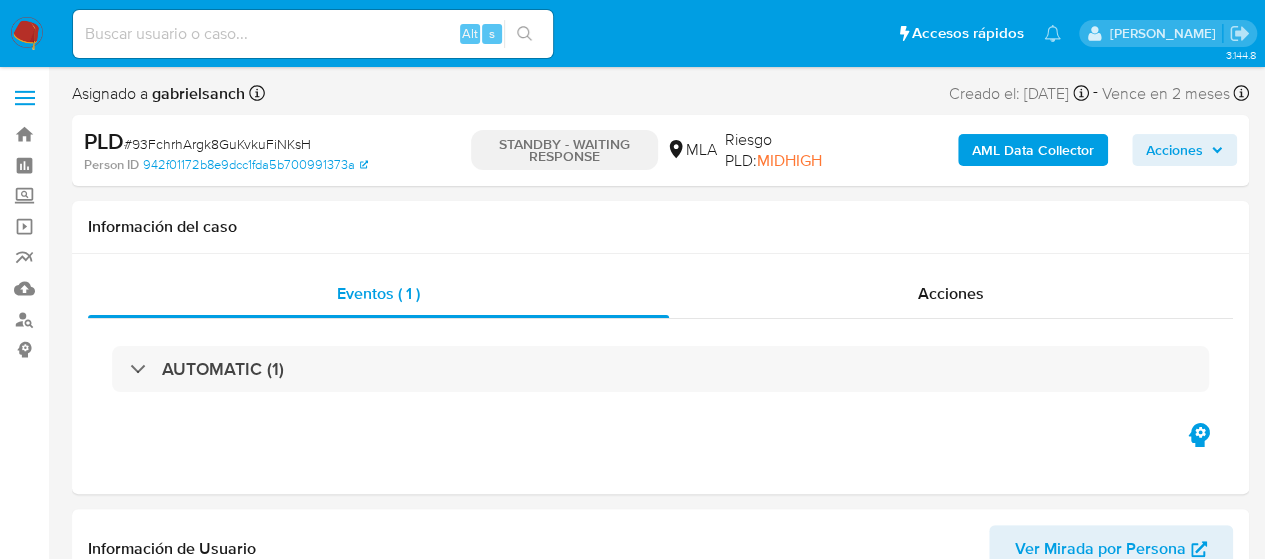 click at bounding box center [313, 34] 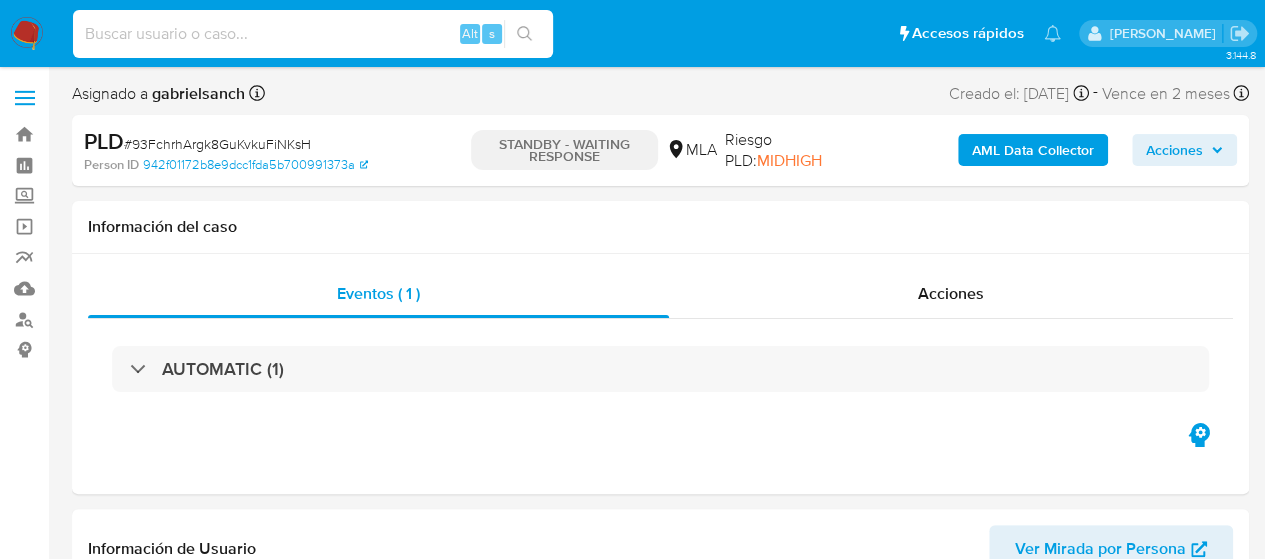 paste on "qoE6n3rYfXYz0J5BiJRMH8sF" 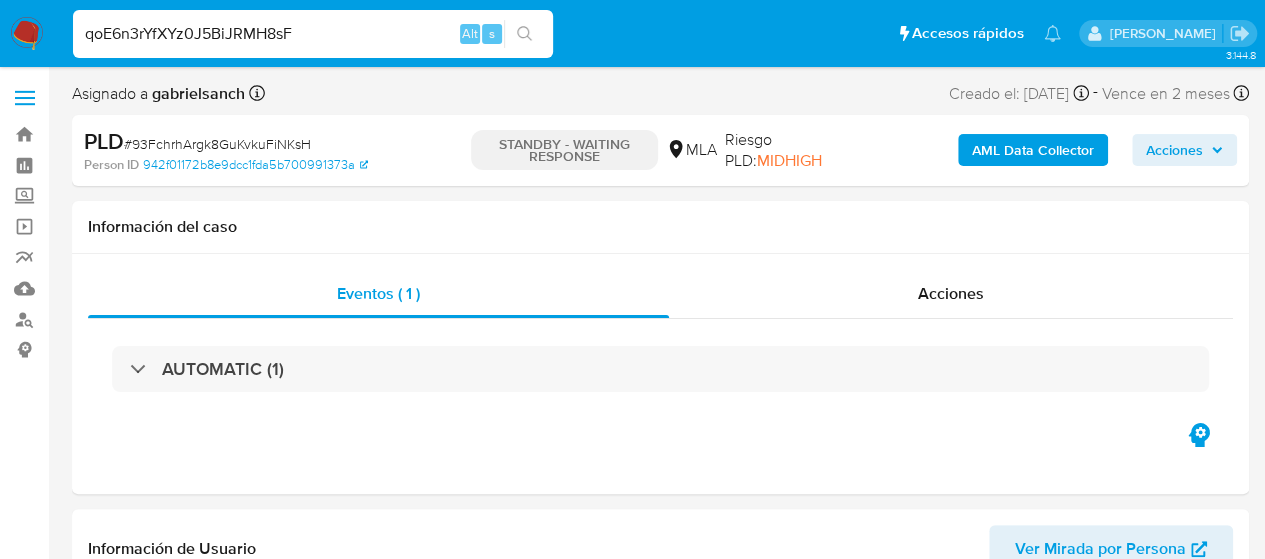 type on "qoE6n3rYfXYz0J5BiJRMH8sF" 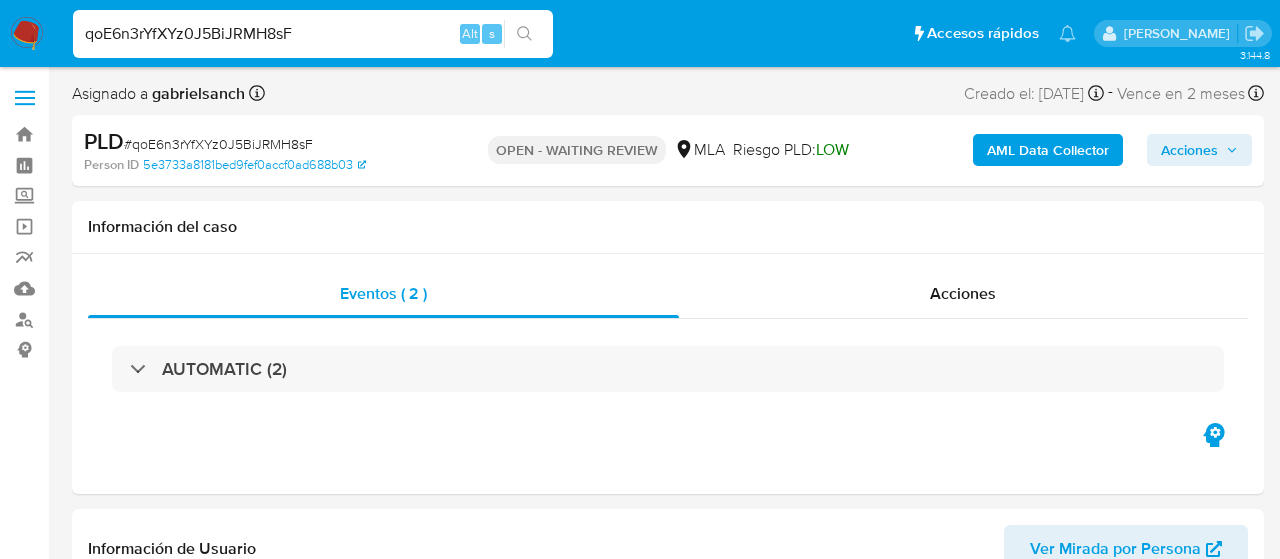 select on "10" 